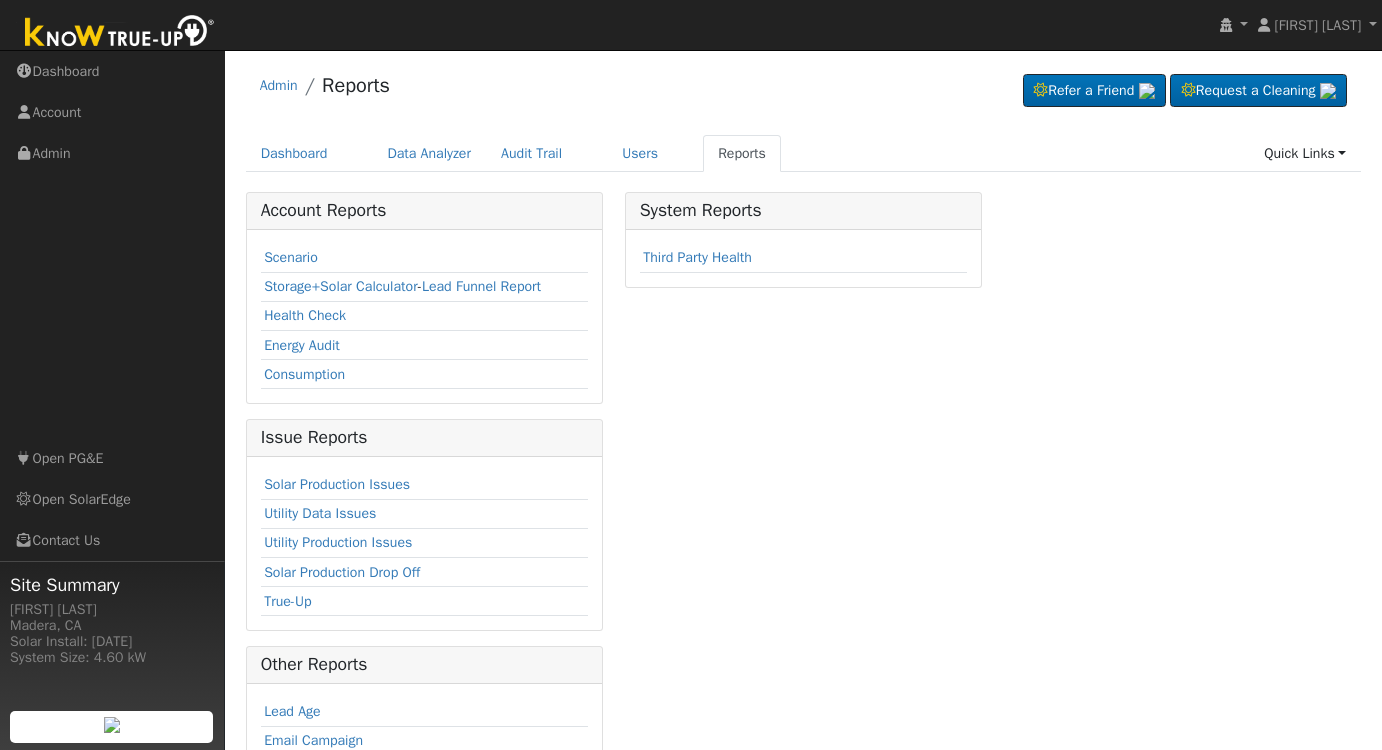 scroll, scrollTop: 0, scrollLeft: 0, axis: both 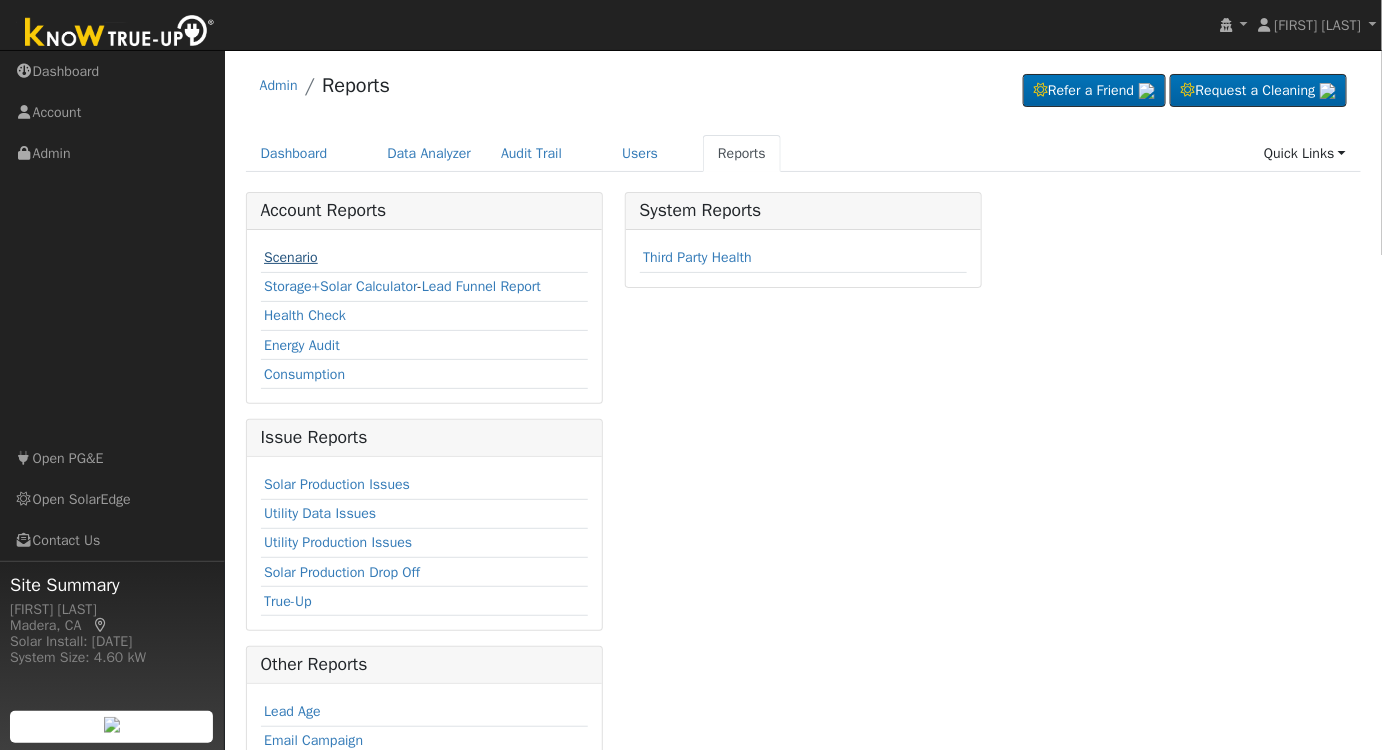 click on "Scenario" at bounding box center (291, 257) 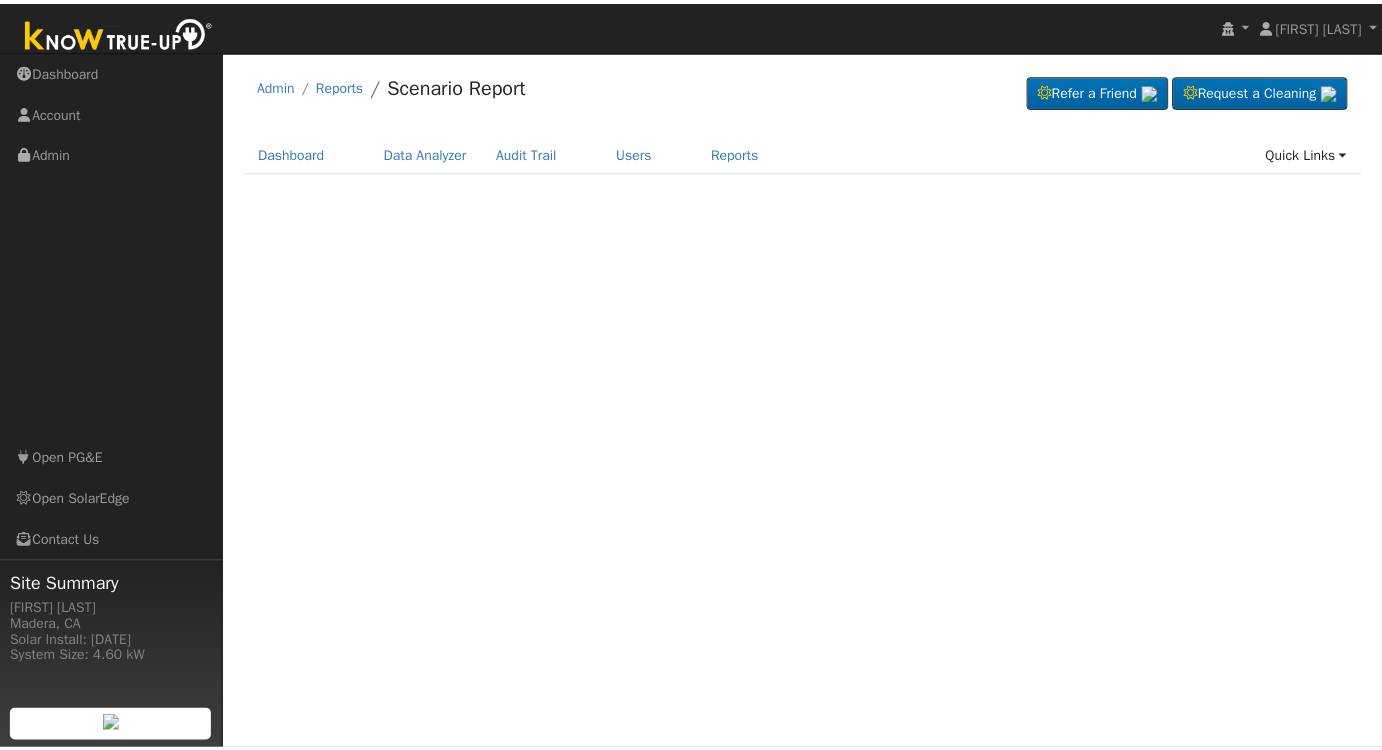 scroll, scrollTop: 0, scrollLeft: 0, axis: both 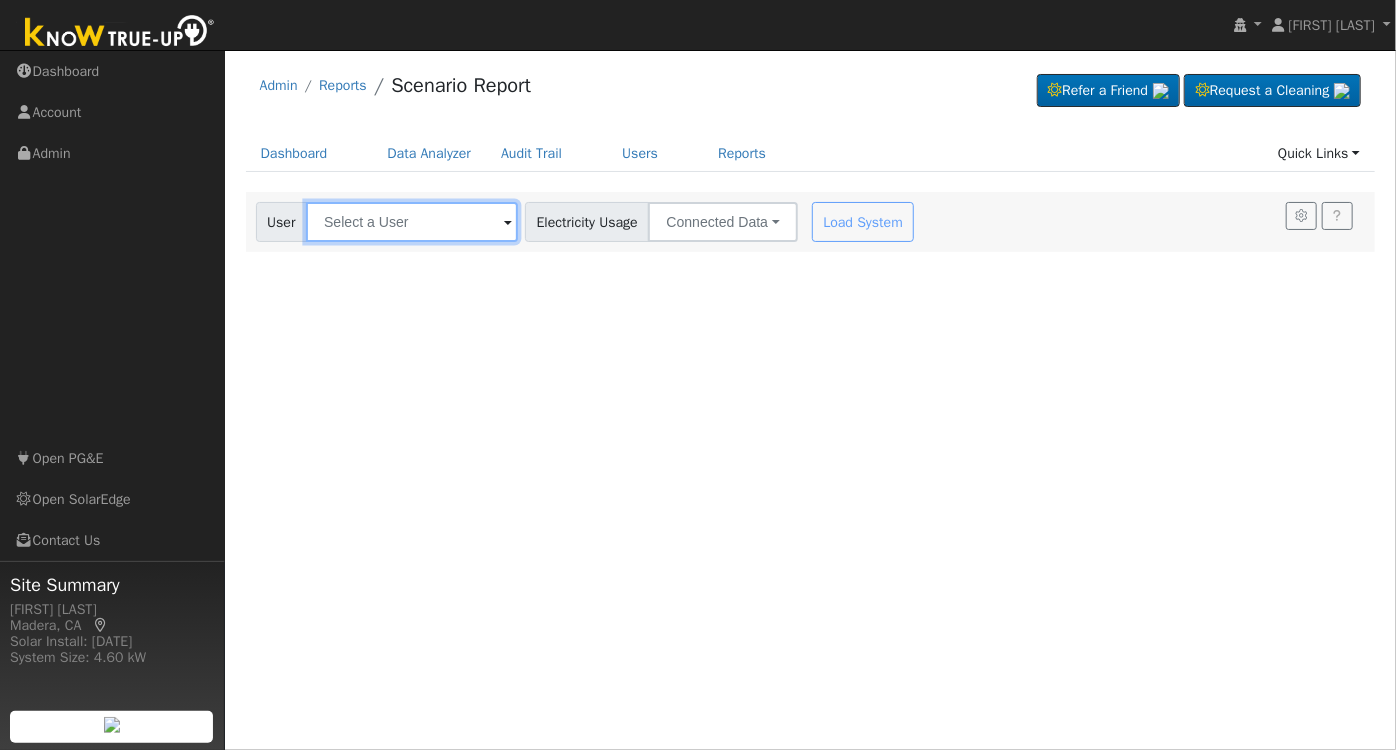 click at bounding box center [412, 222] 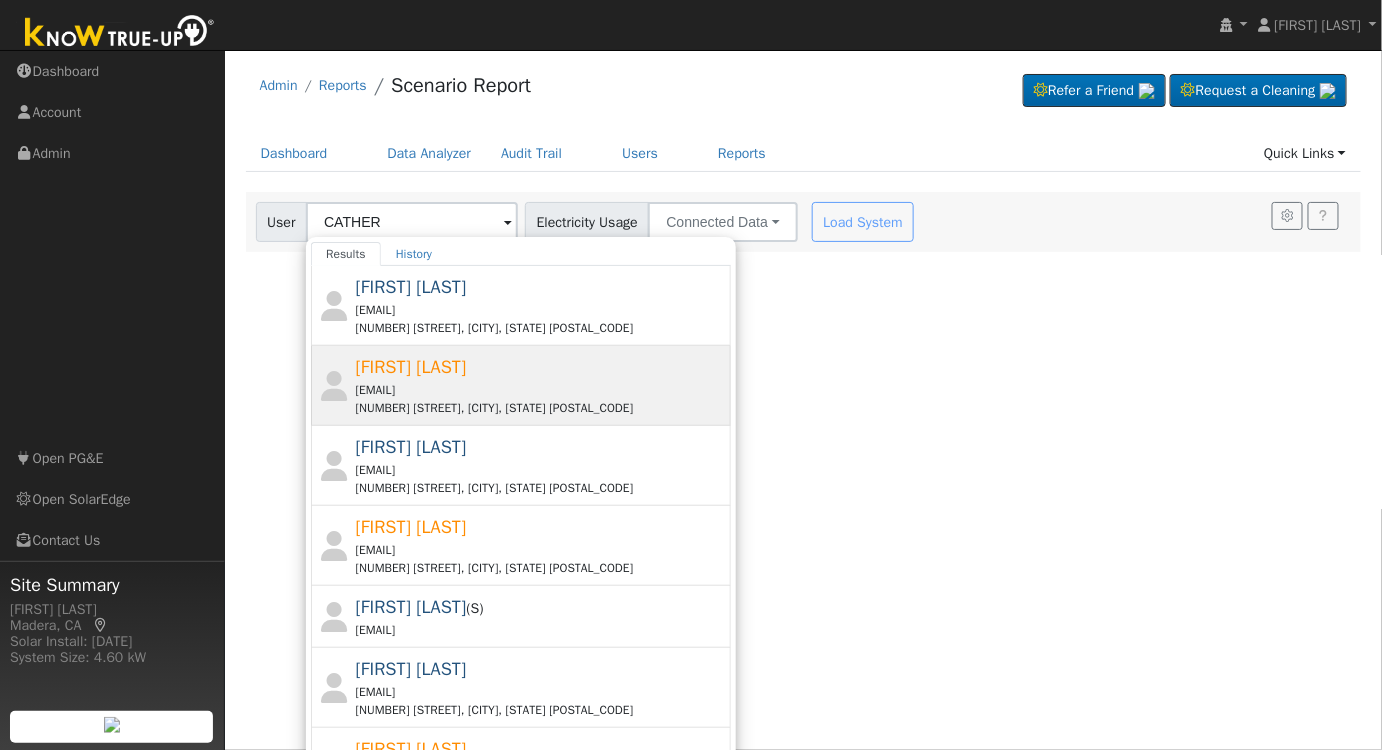 click on "[EMAIL]" at bounding box center (541, 390) 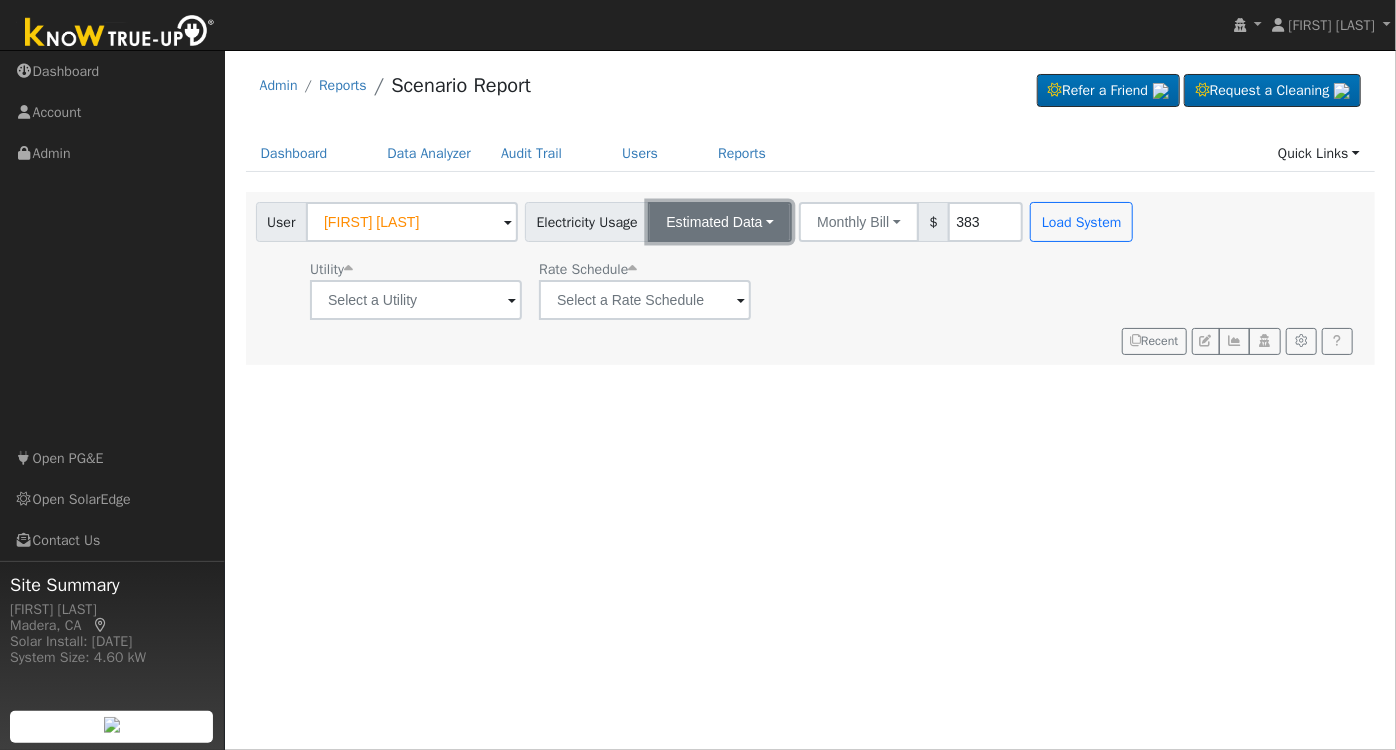 click on "Estimated Data" at bounding box center (720, 222) 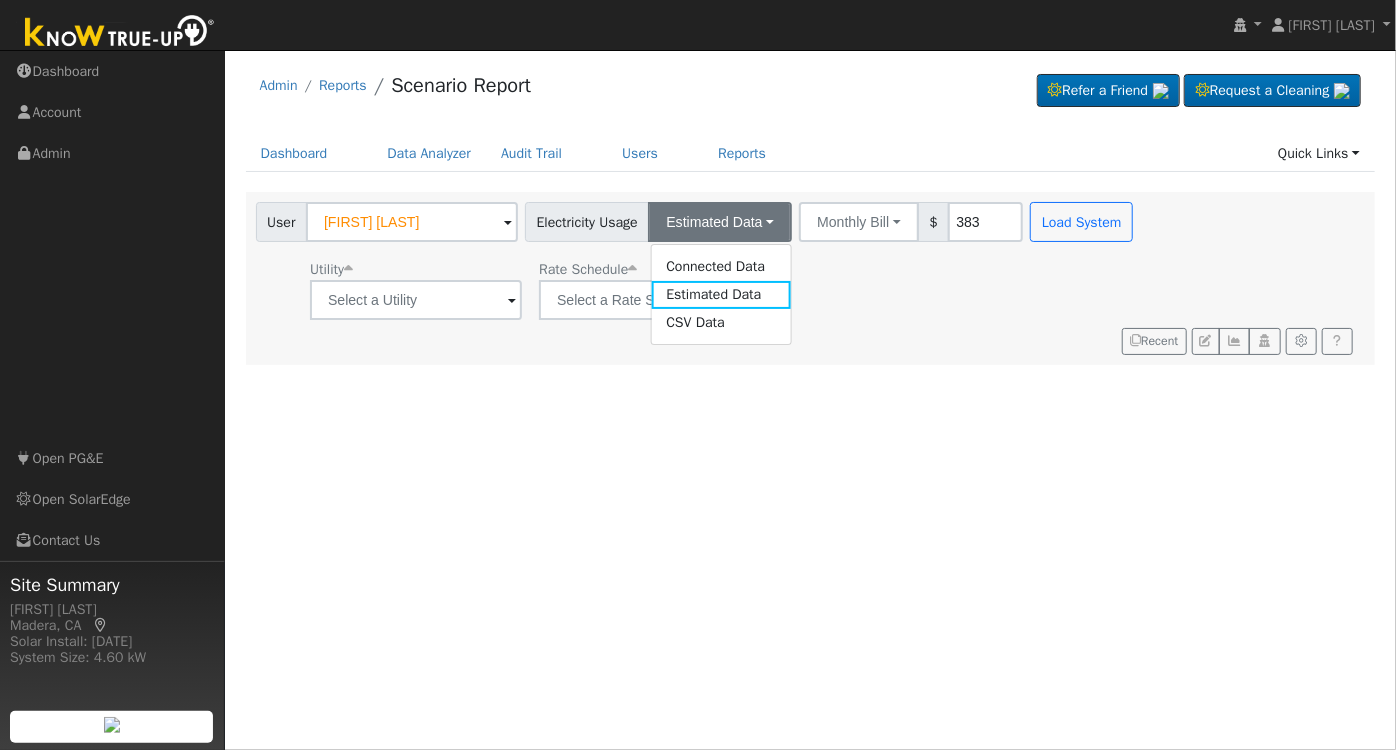 click on "Utility   Rate Schedule" at bounding box center (697, 286) 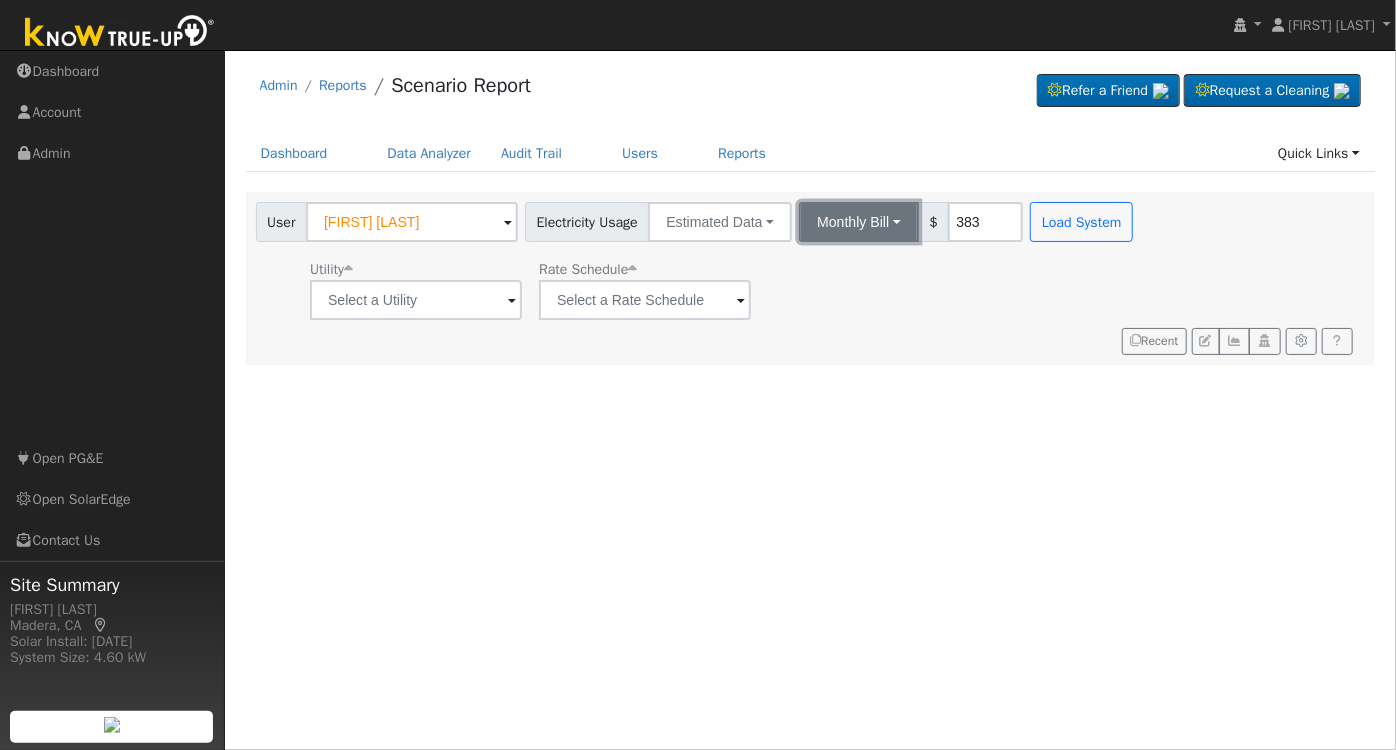 click on "Monthly Bill" at bounding box center [859, 222] 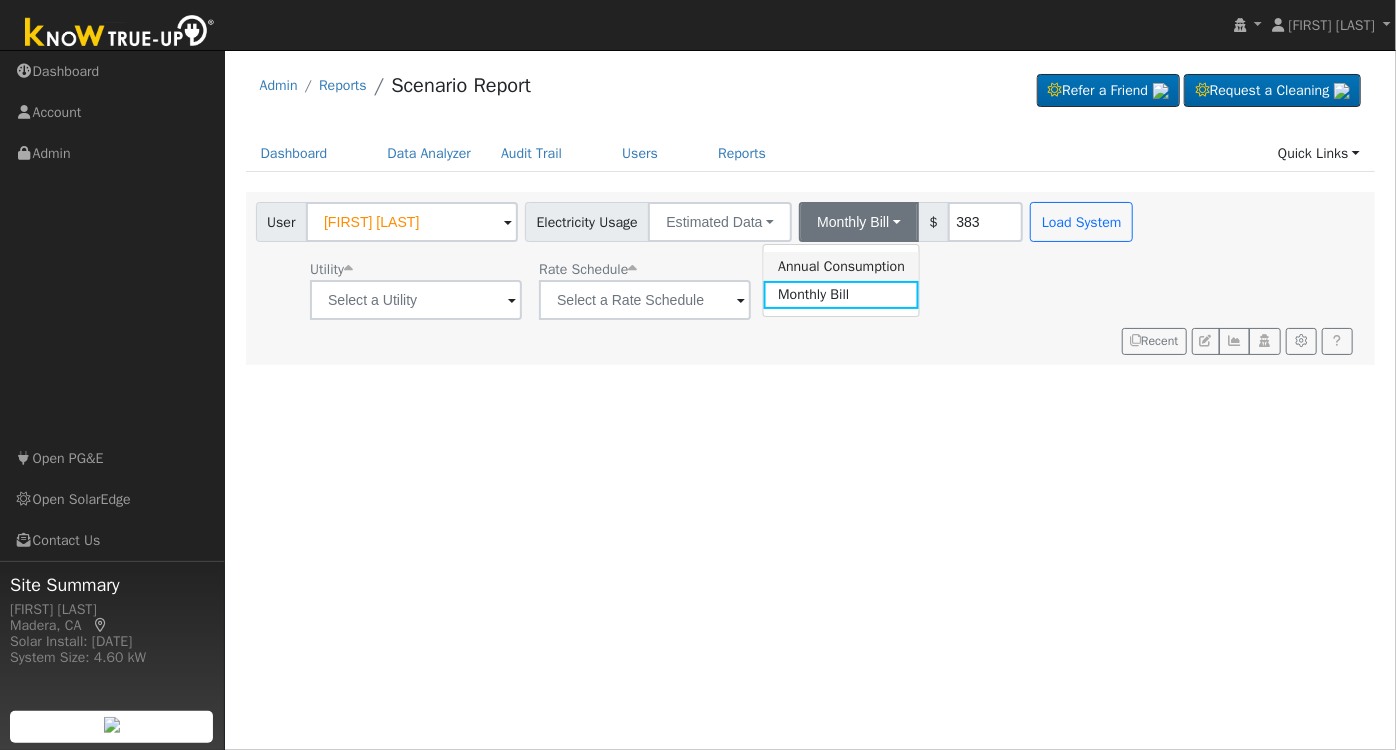 click on "Annual Consumption" at bounding box center [841, 266] 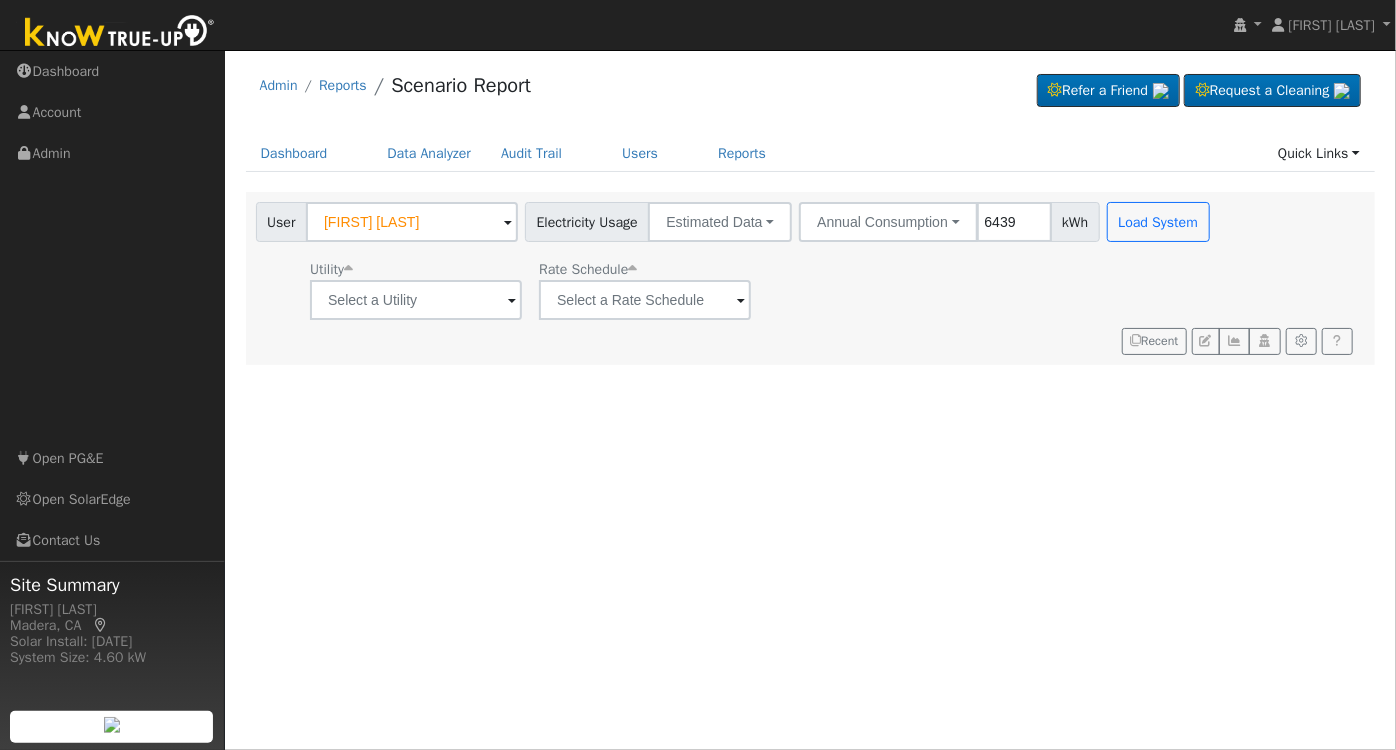 type on "6439" 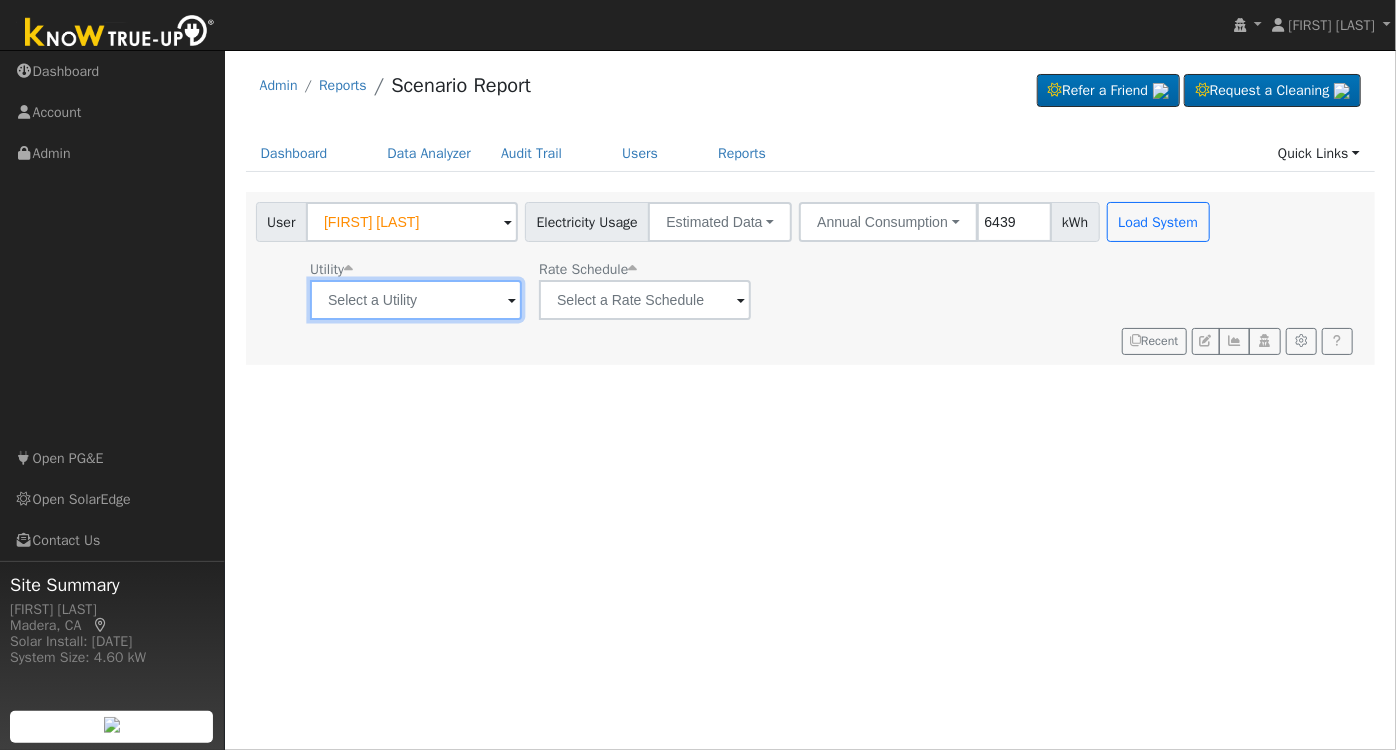 click at bounding box center [416, 300] 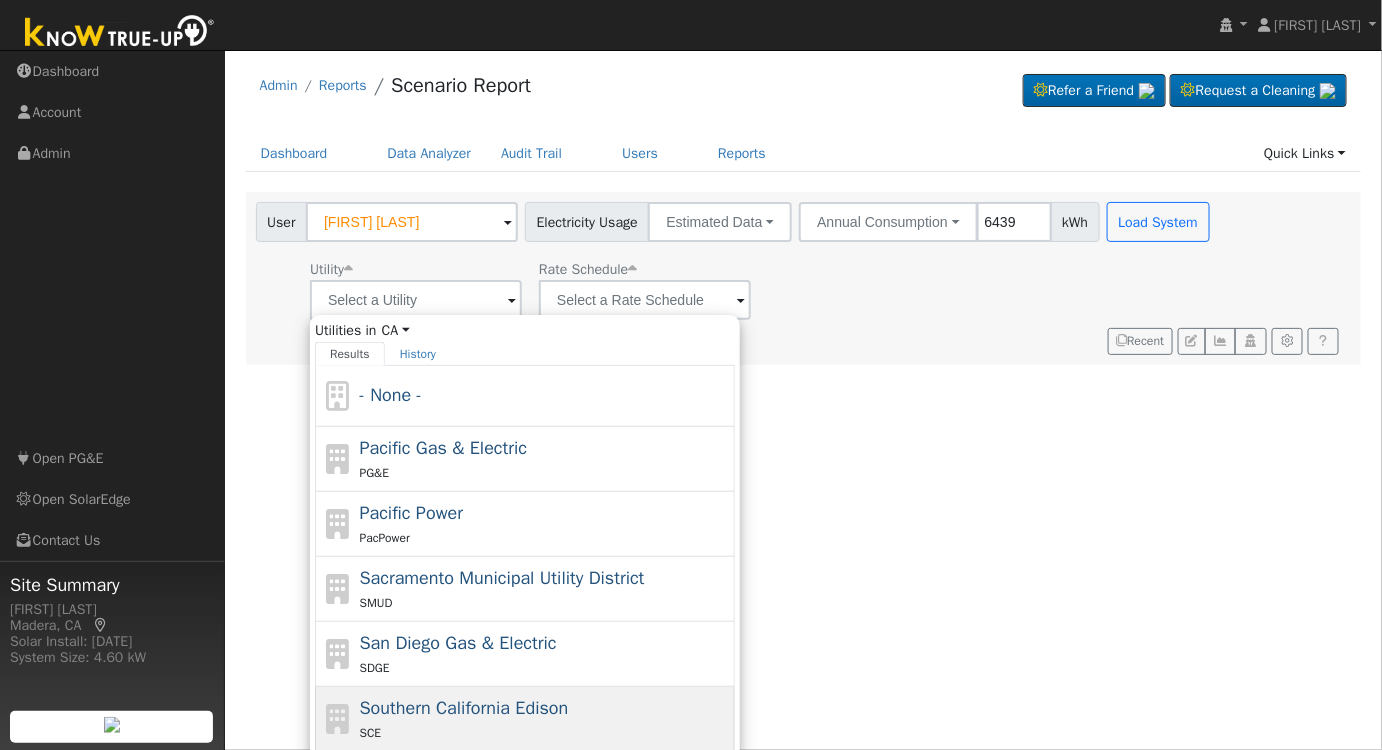 click on "SCE" at bounding box center [545, 732] 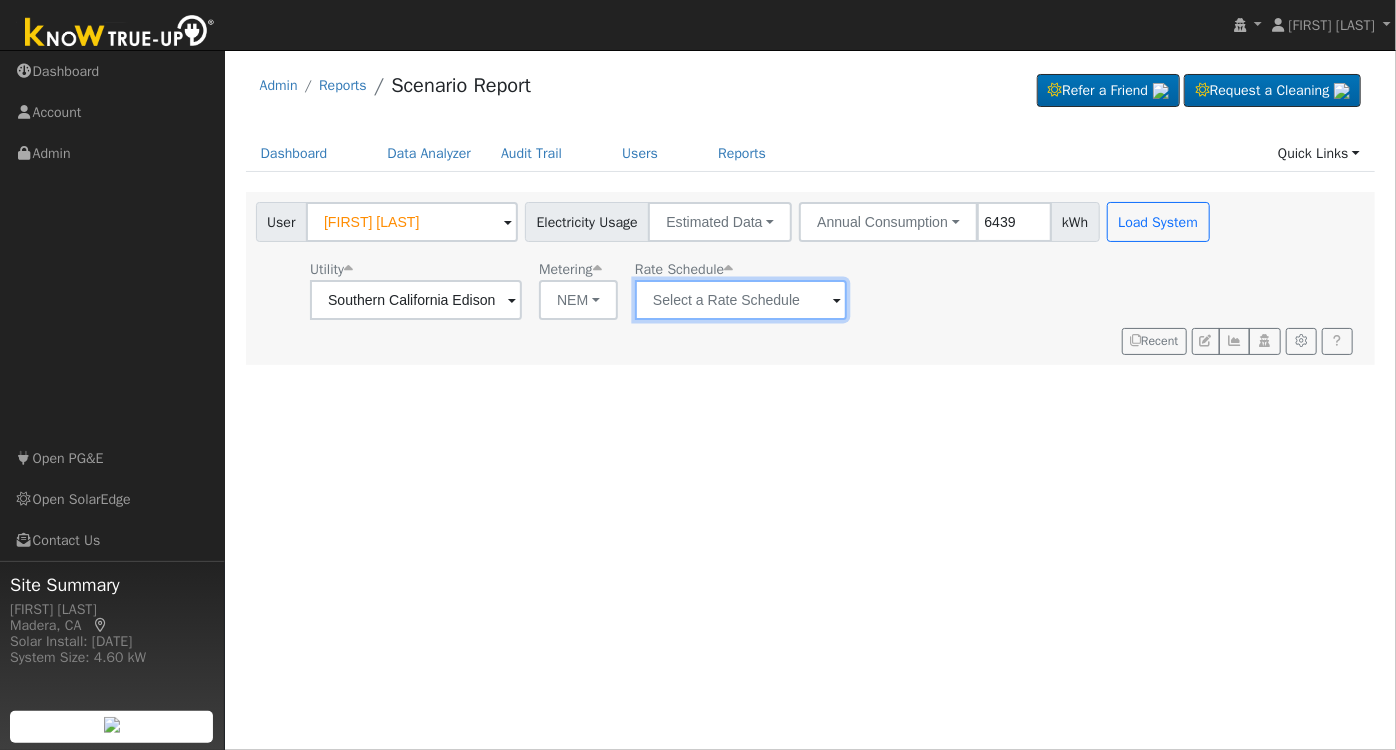 click at bounding box center [416, 300] 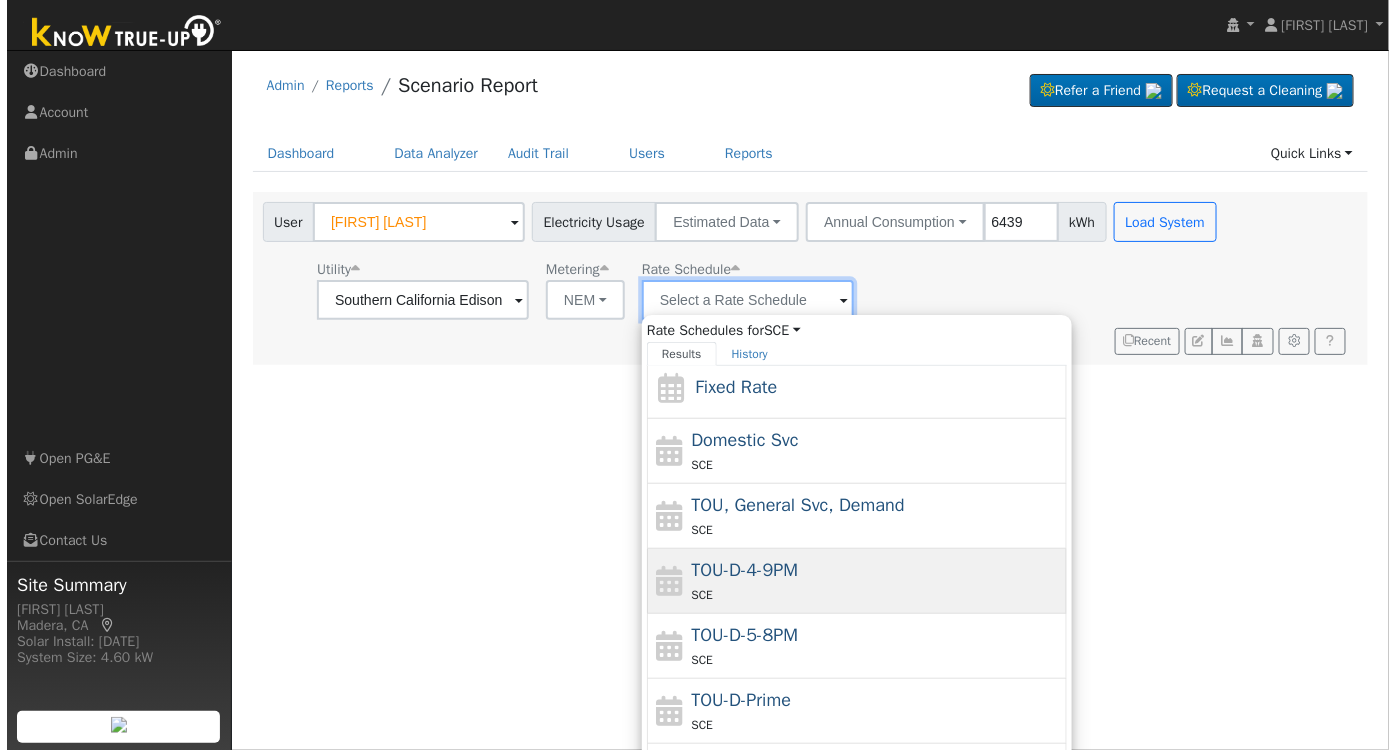 scroll, scrollTop: 85, scrollLeft: 0, axis: vertical 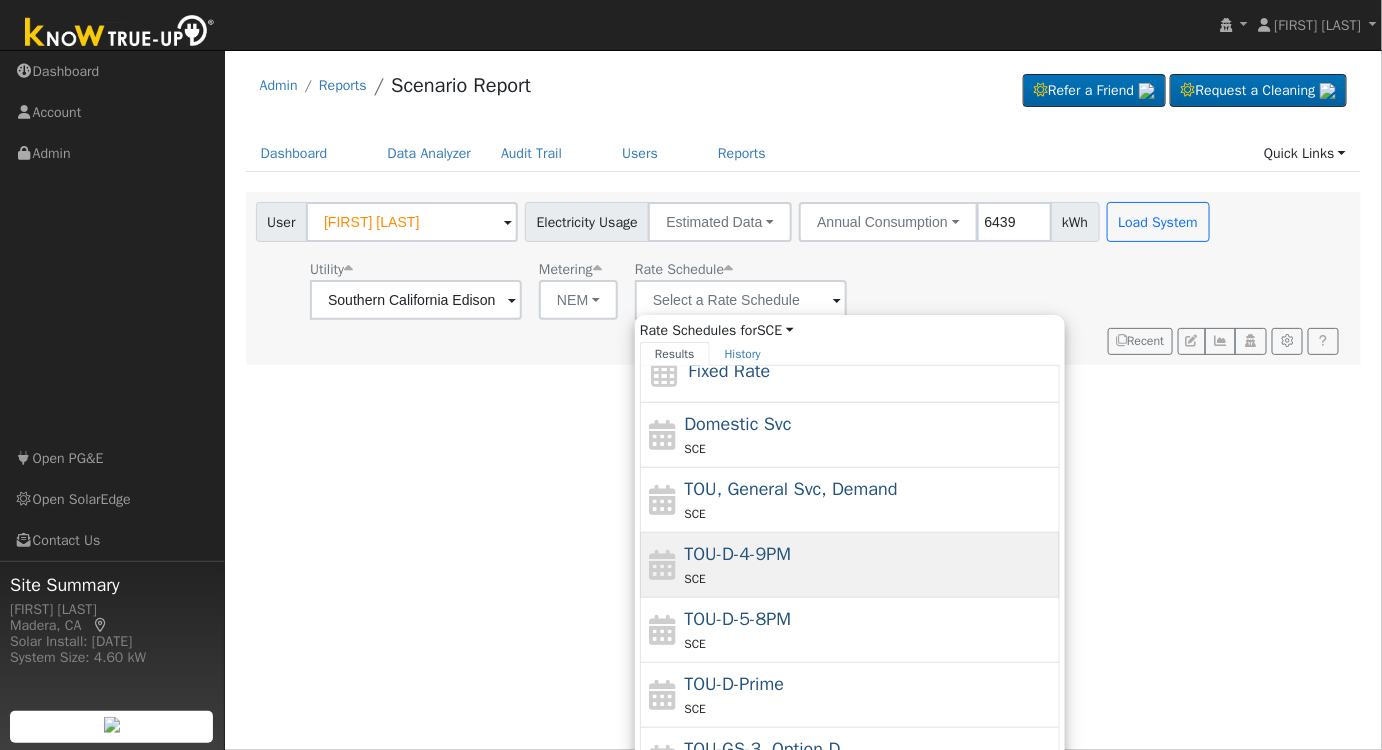 click on "TOU-D-4-9PM SCE" at bounding box center (870, 565) 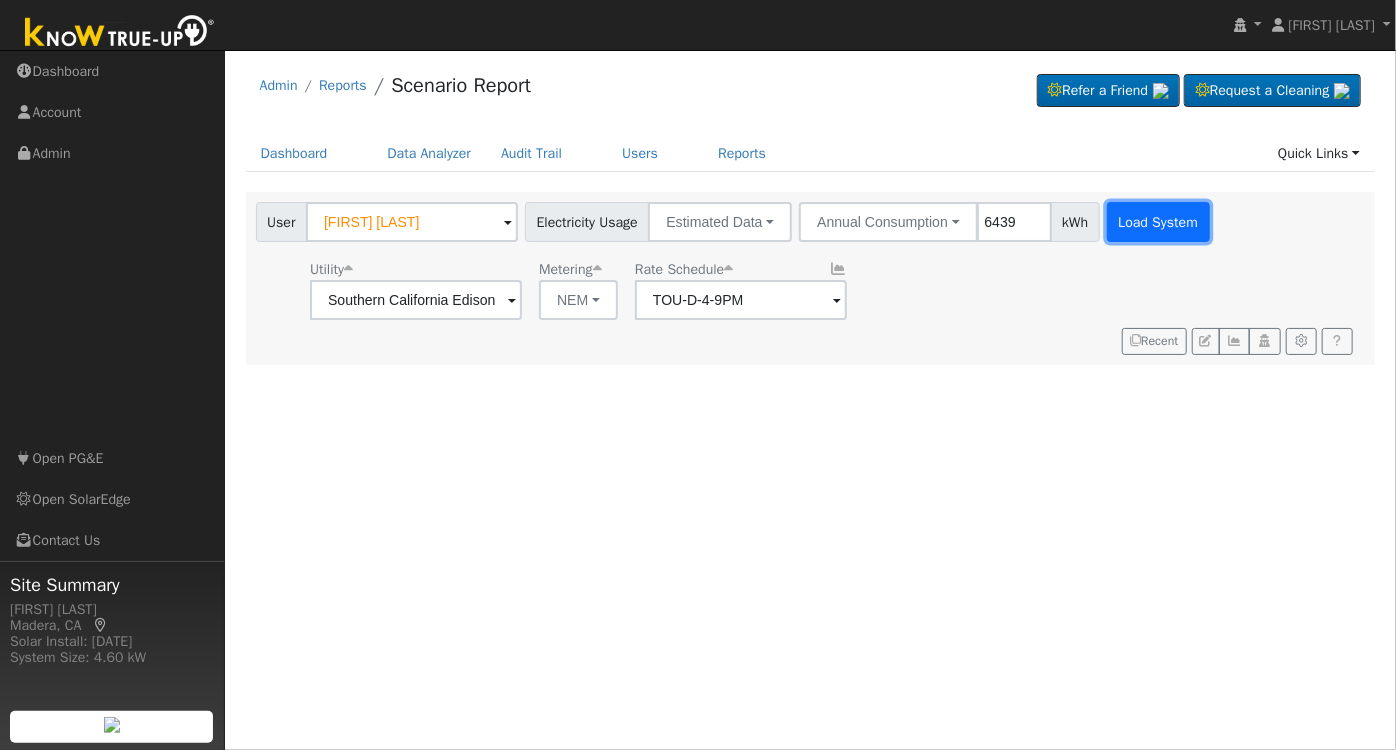 click on "Load System" at bounding box center [1158, 222] 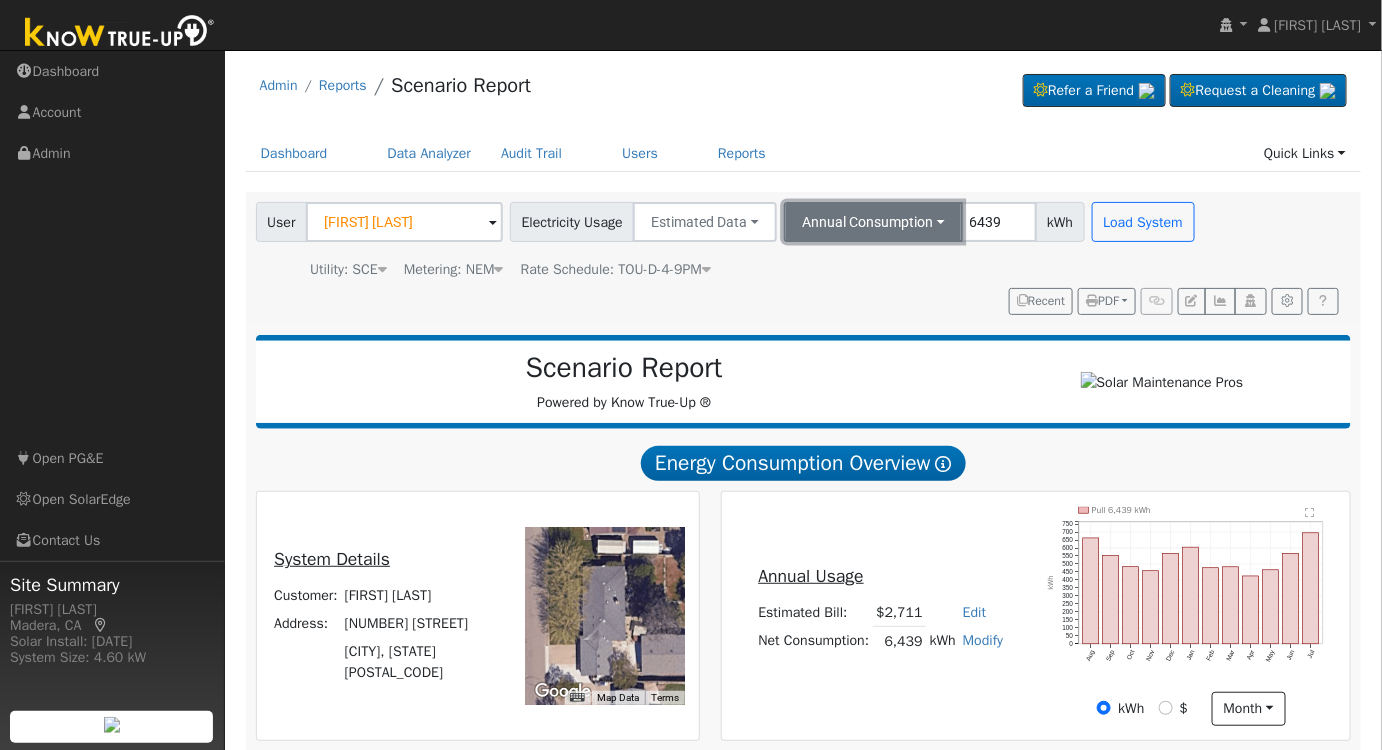 click on "Annual Consumption" at bounding box center [873, 222] 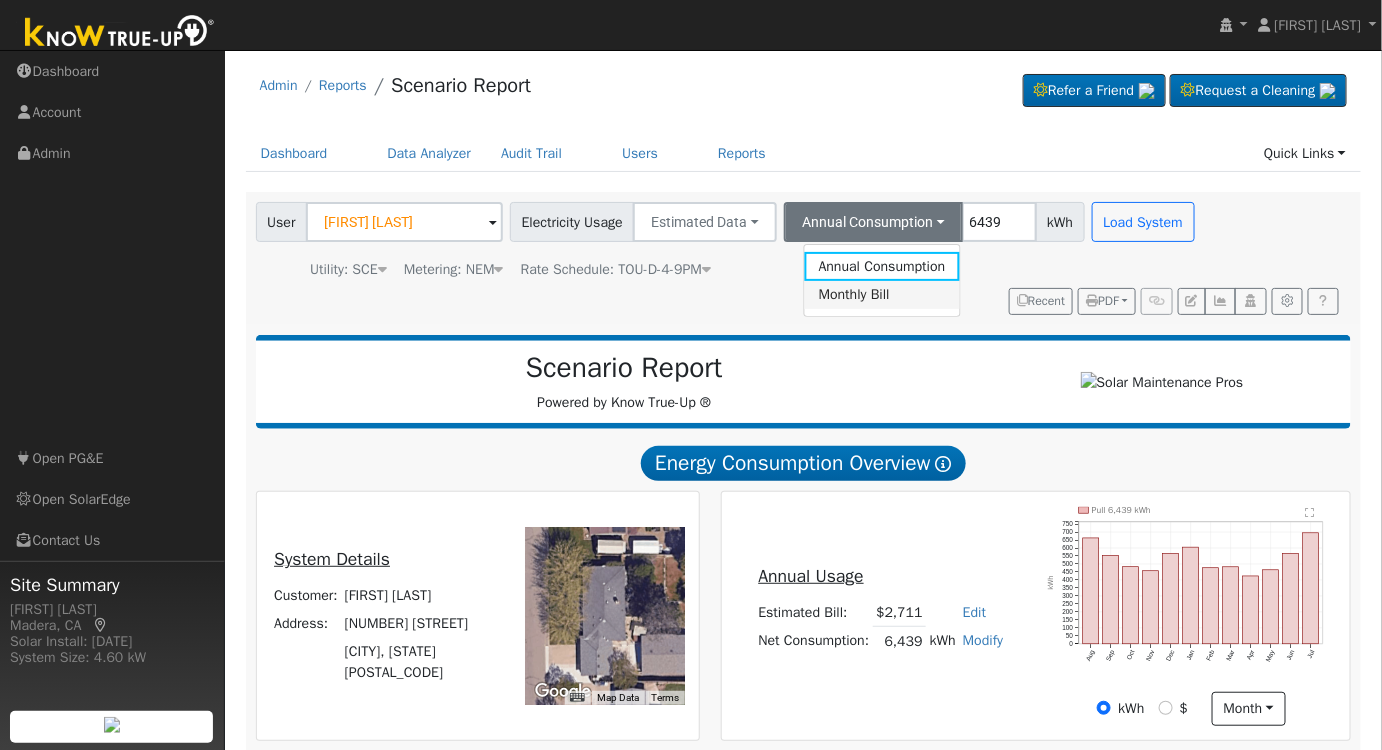 click on "Monthly Bill" at bounding box center (882, 295) 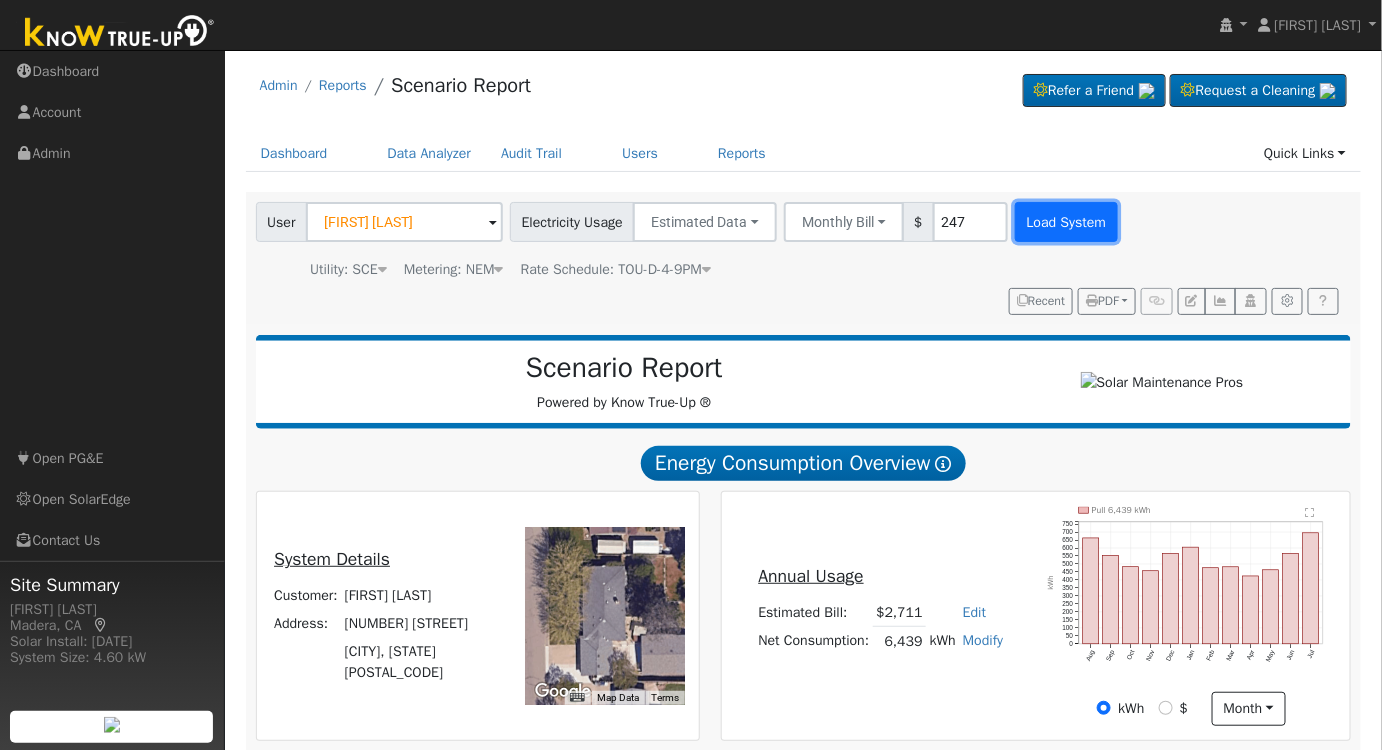 click on "Load System" at bounding box center [1066, 222] 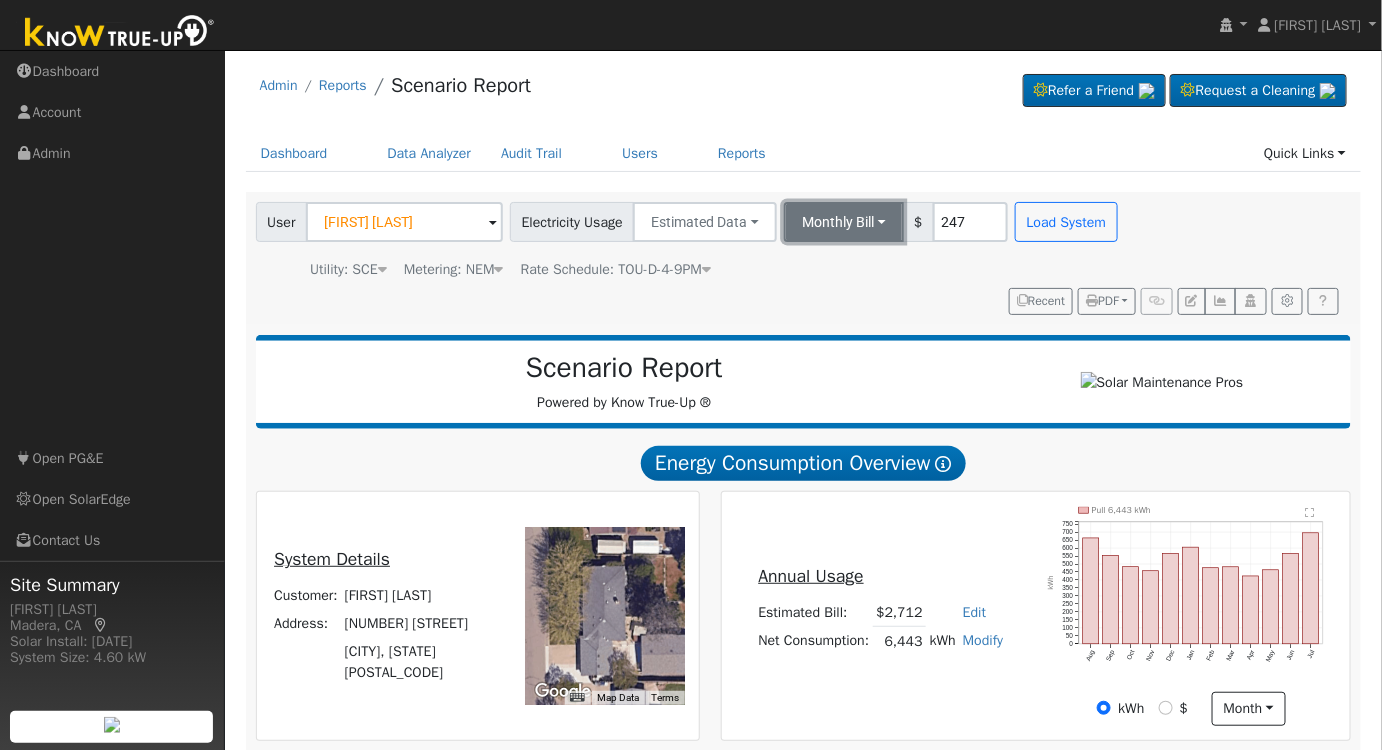 click on "Monthly Bill" at bounding box center (844, 222) 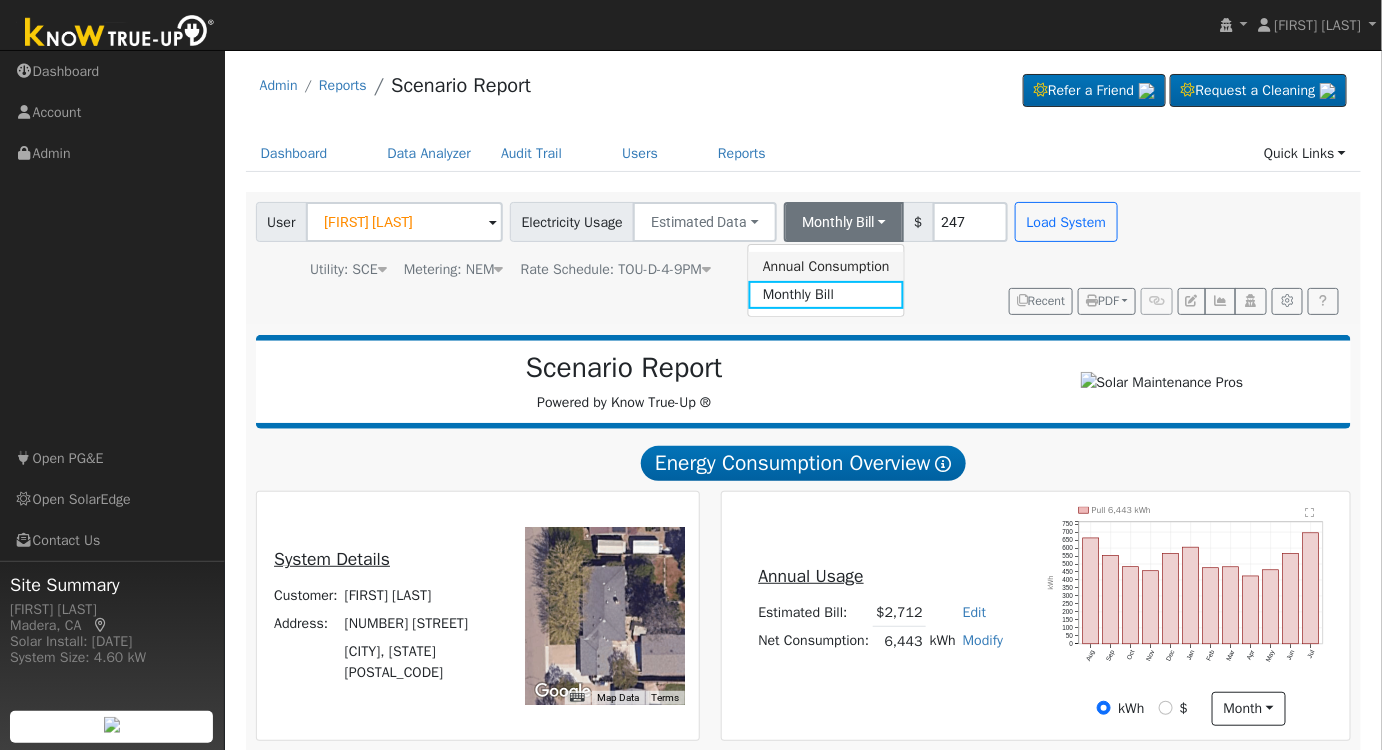 click on "Annual Consumption" at bounding box center (826, 266) 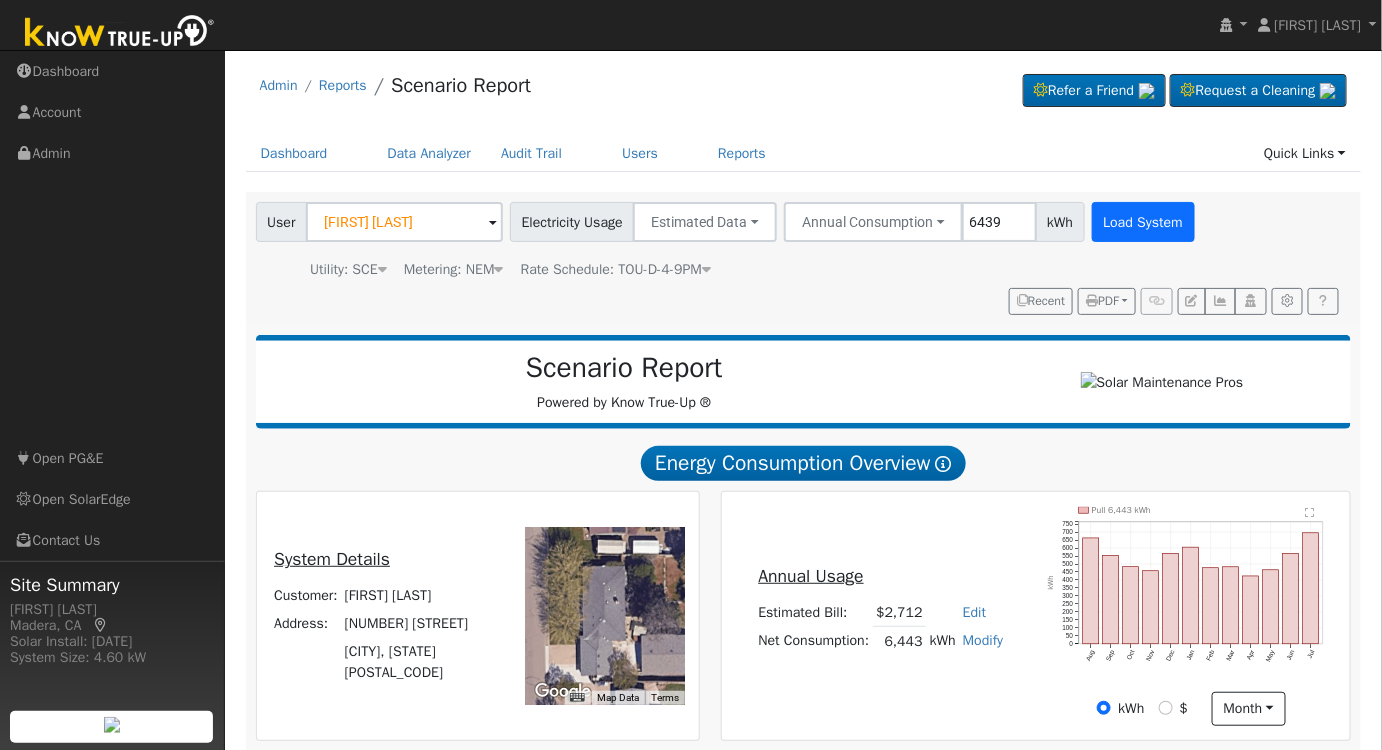 type on "6439" 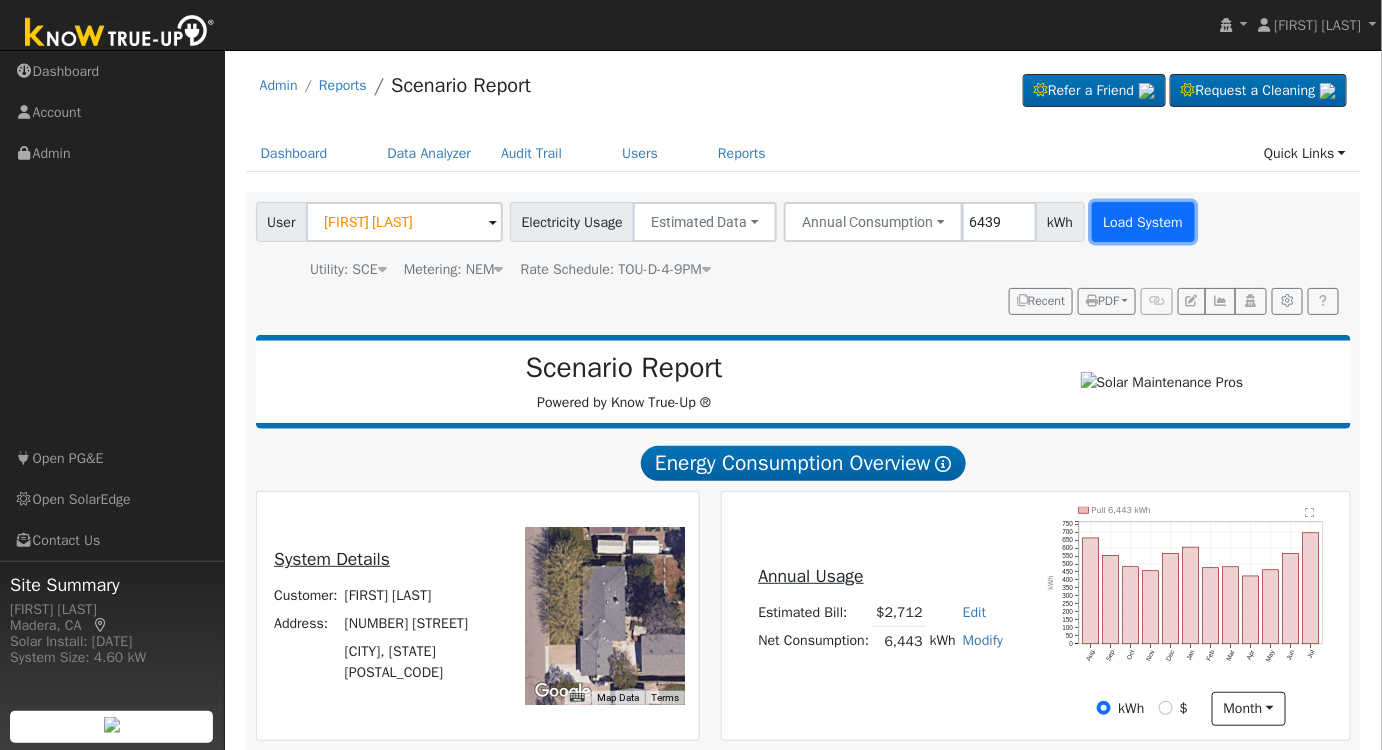 click on "Load System" at bounding box center (1143, 222) 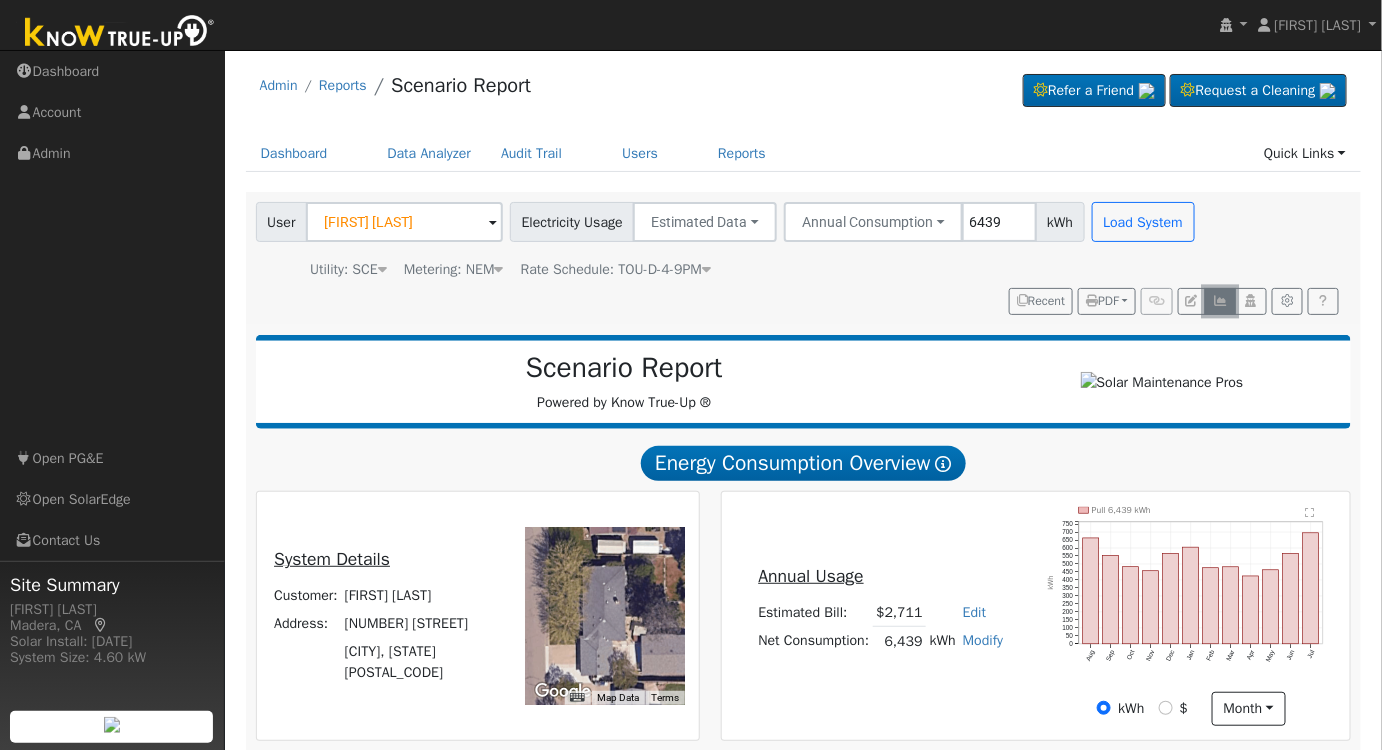 click at bounding box center (1220, 301) 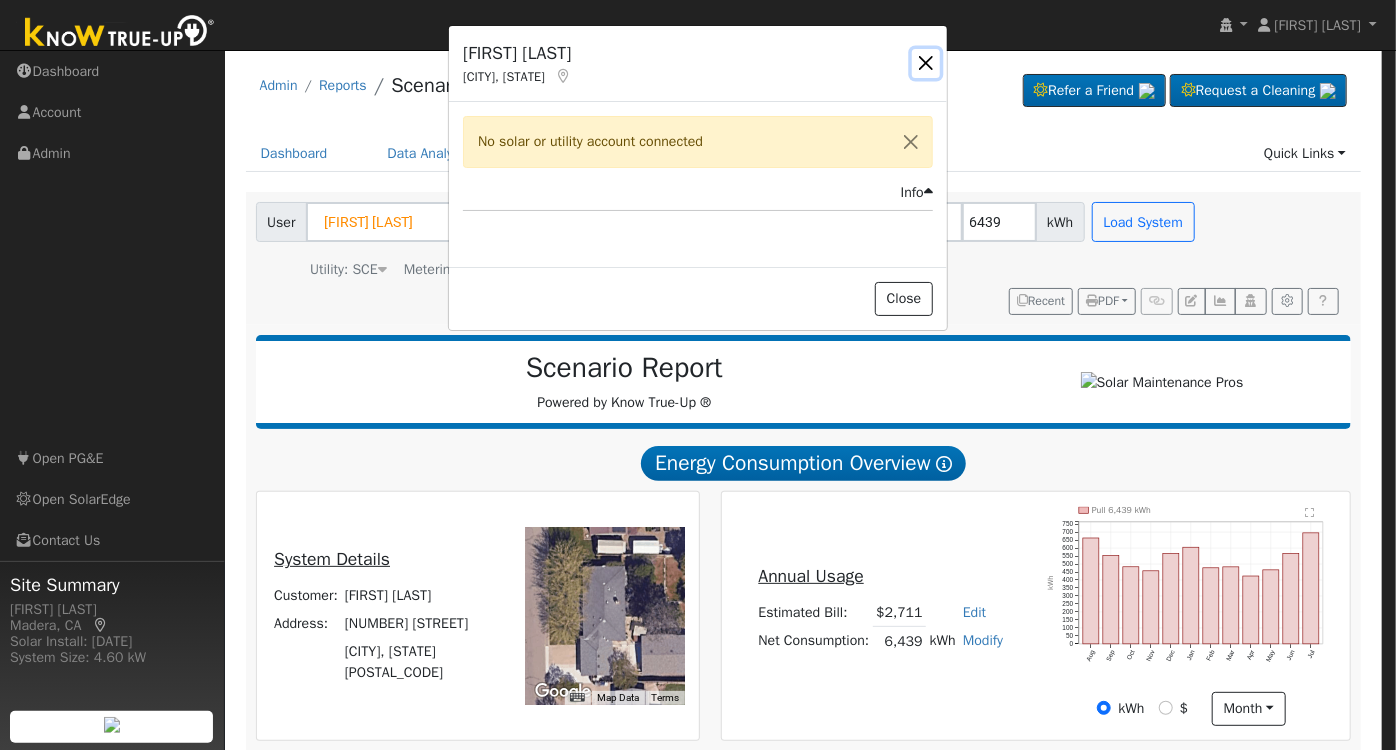 click at bounding box center [926, 63] 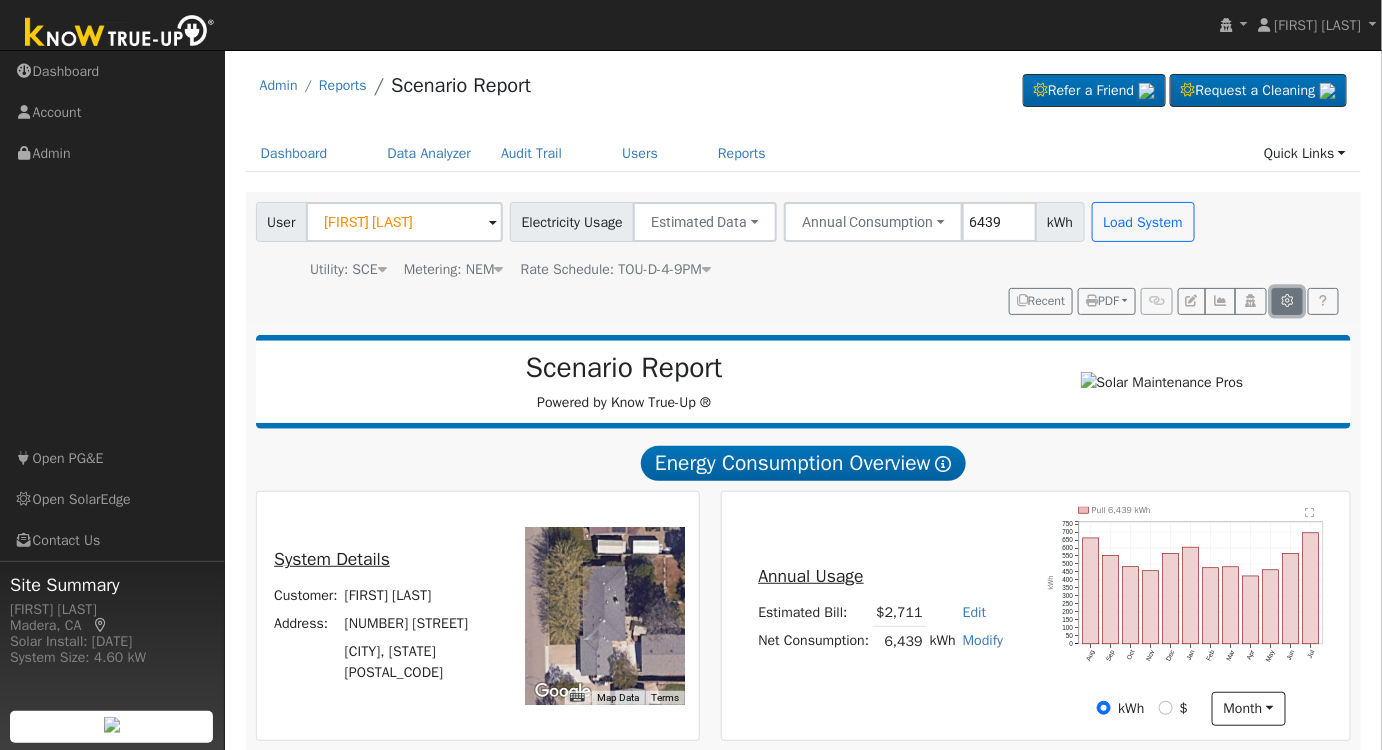 click at bounding box center (1287, 302) 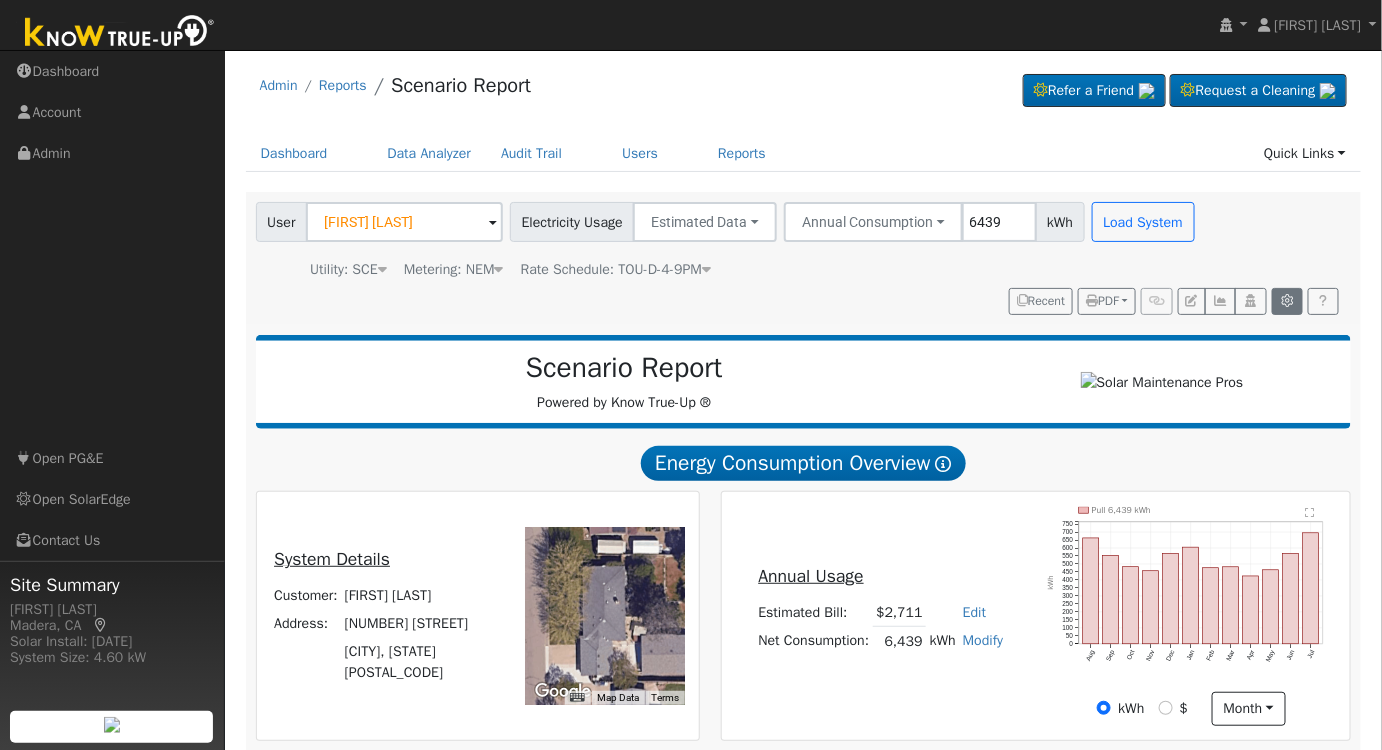 type on "120" 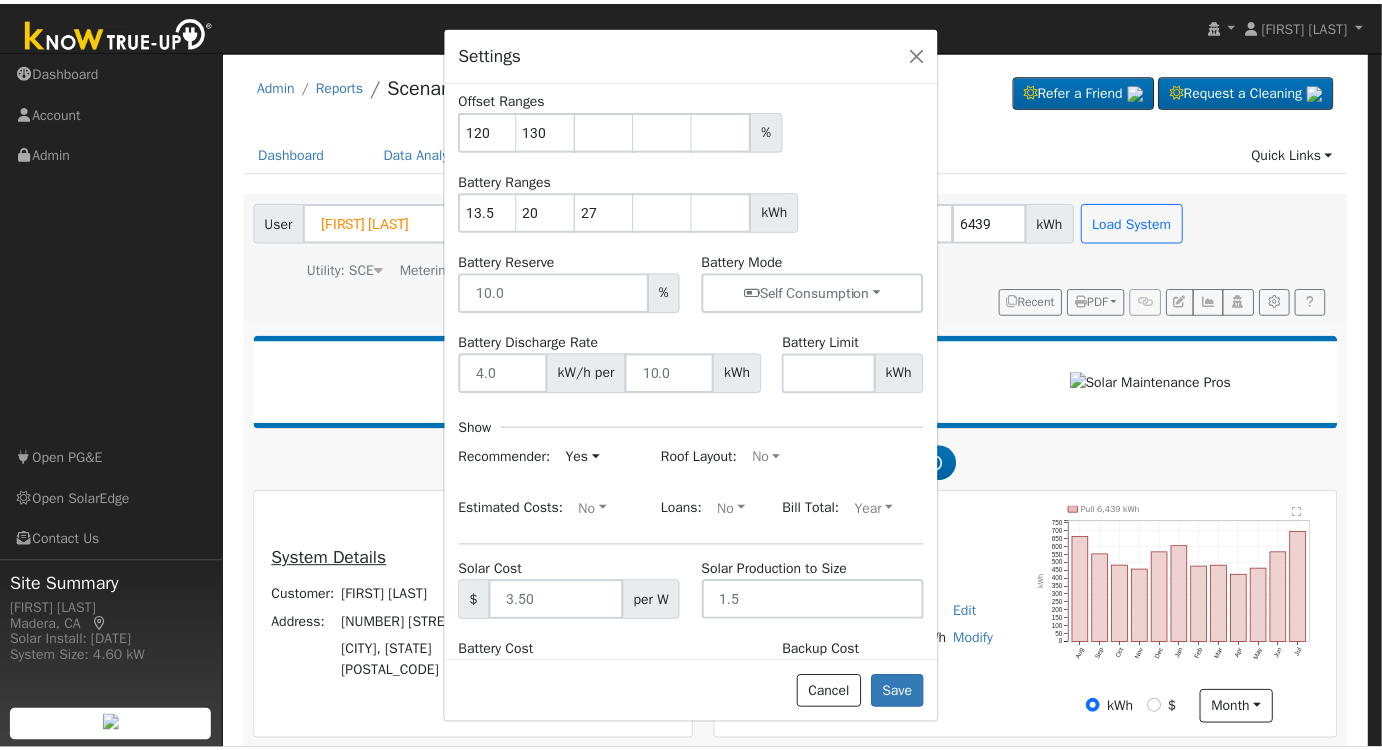 scroll, scrollTop: 0, scrollLeft: 0, axis: both 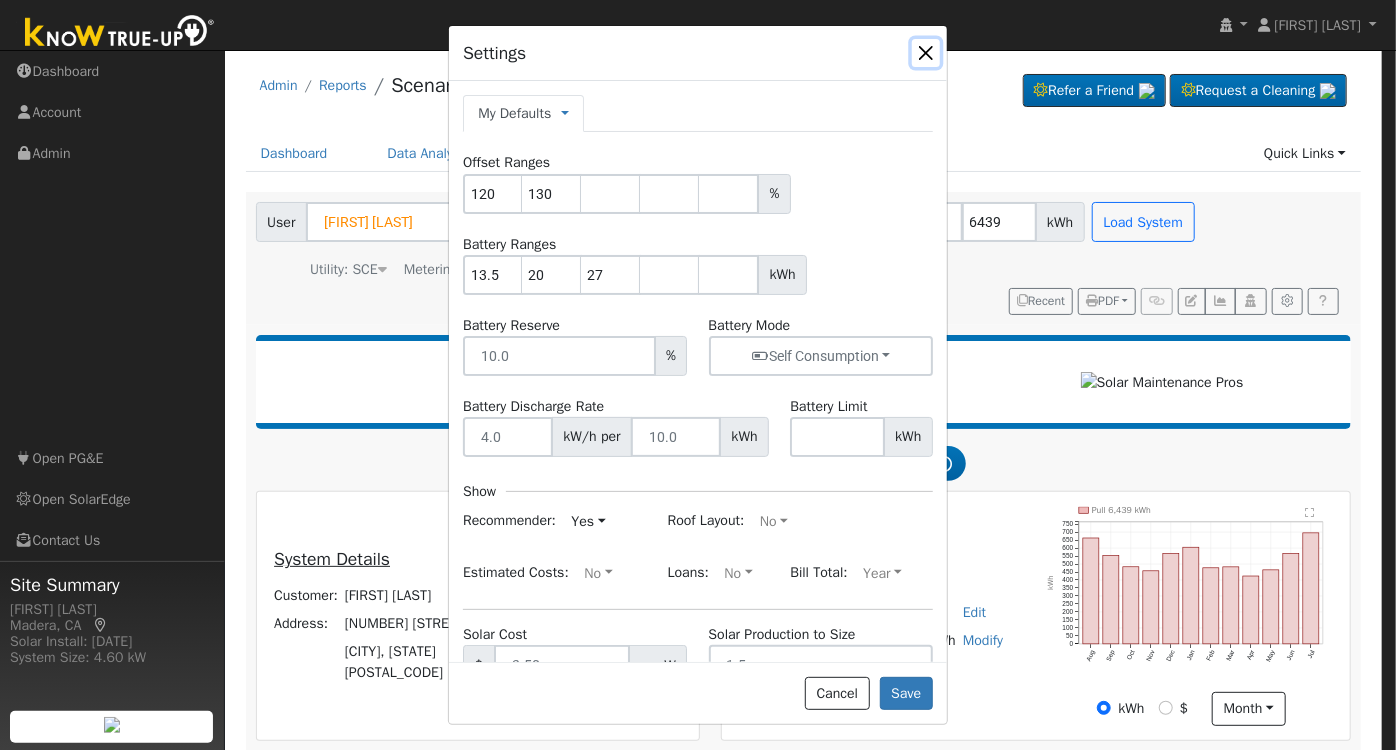 click at bounding box center [926, 53] 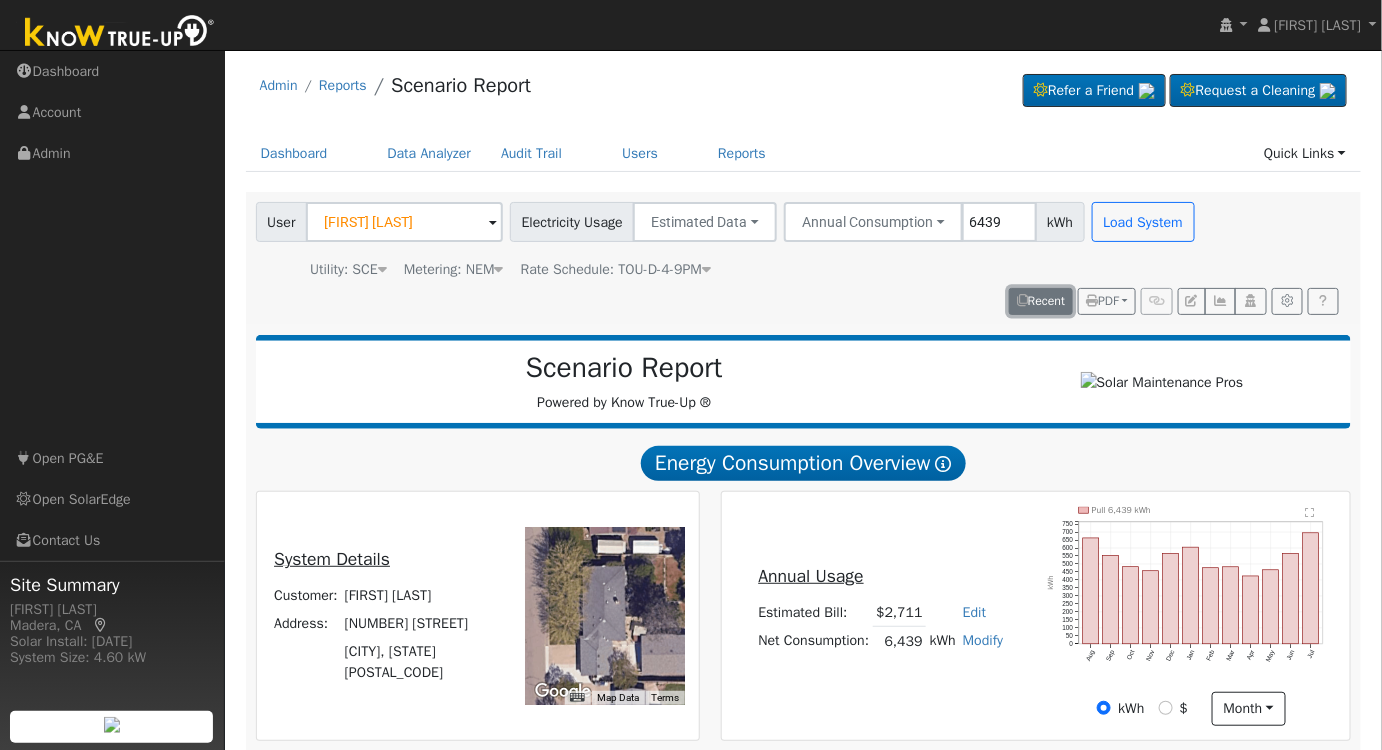 click on "Recent" at bounding box center (1041, 302) 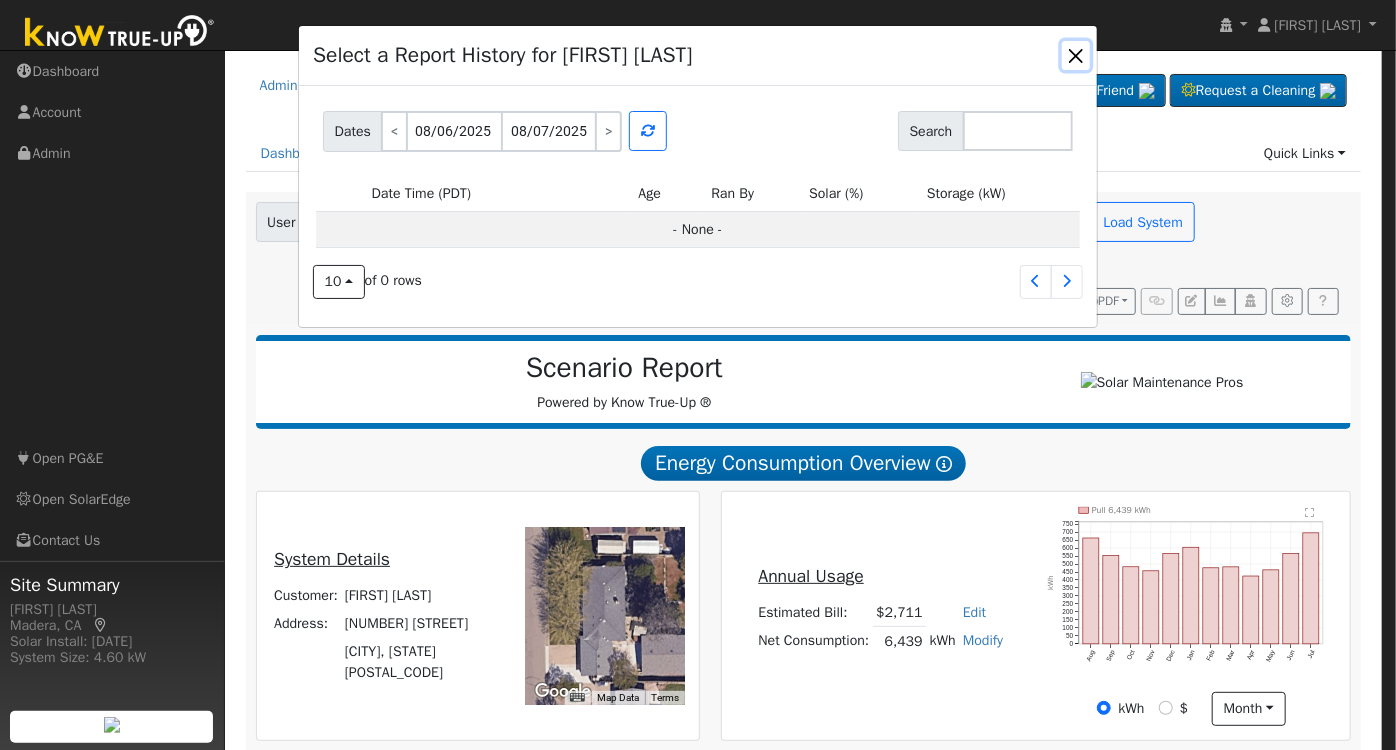 click at bounding box center [1076, 55] 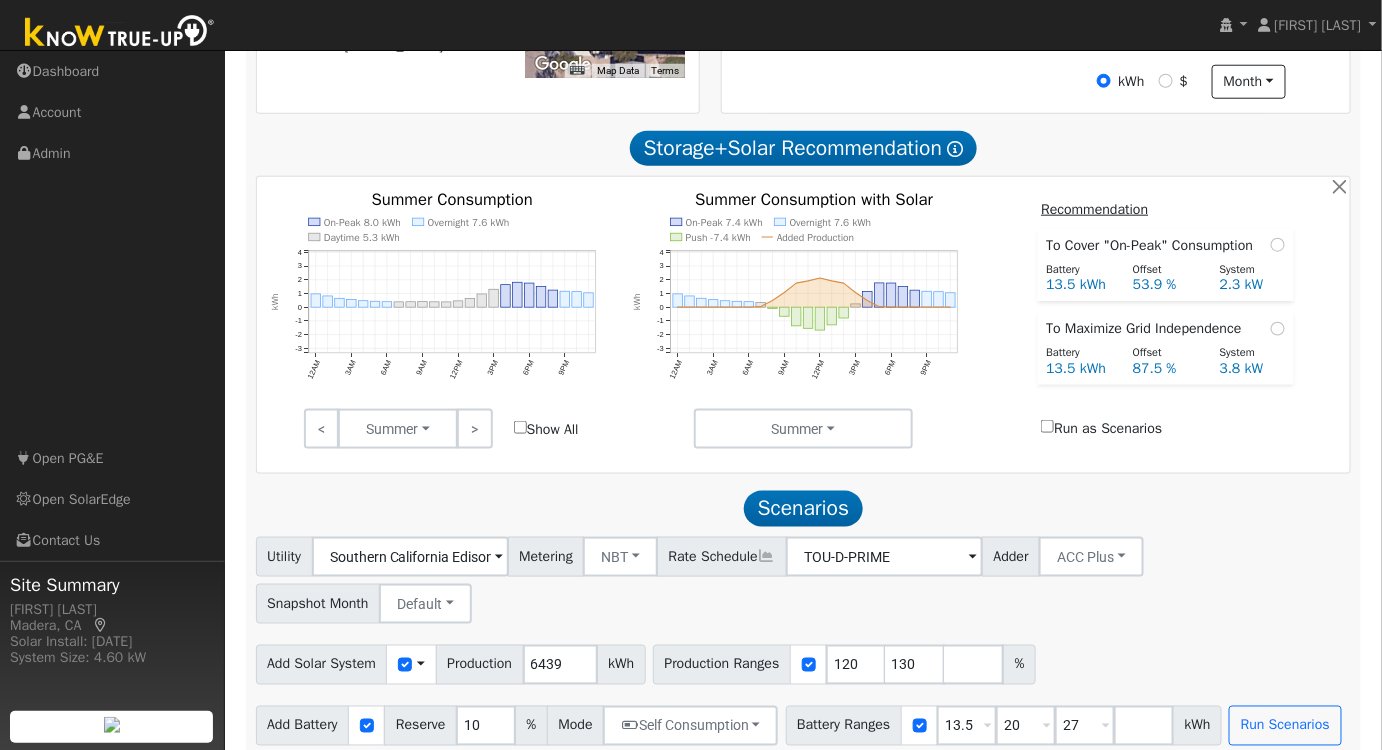 scroll, scrollTop: 647, scrollLeft: 0, axis: vertical 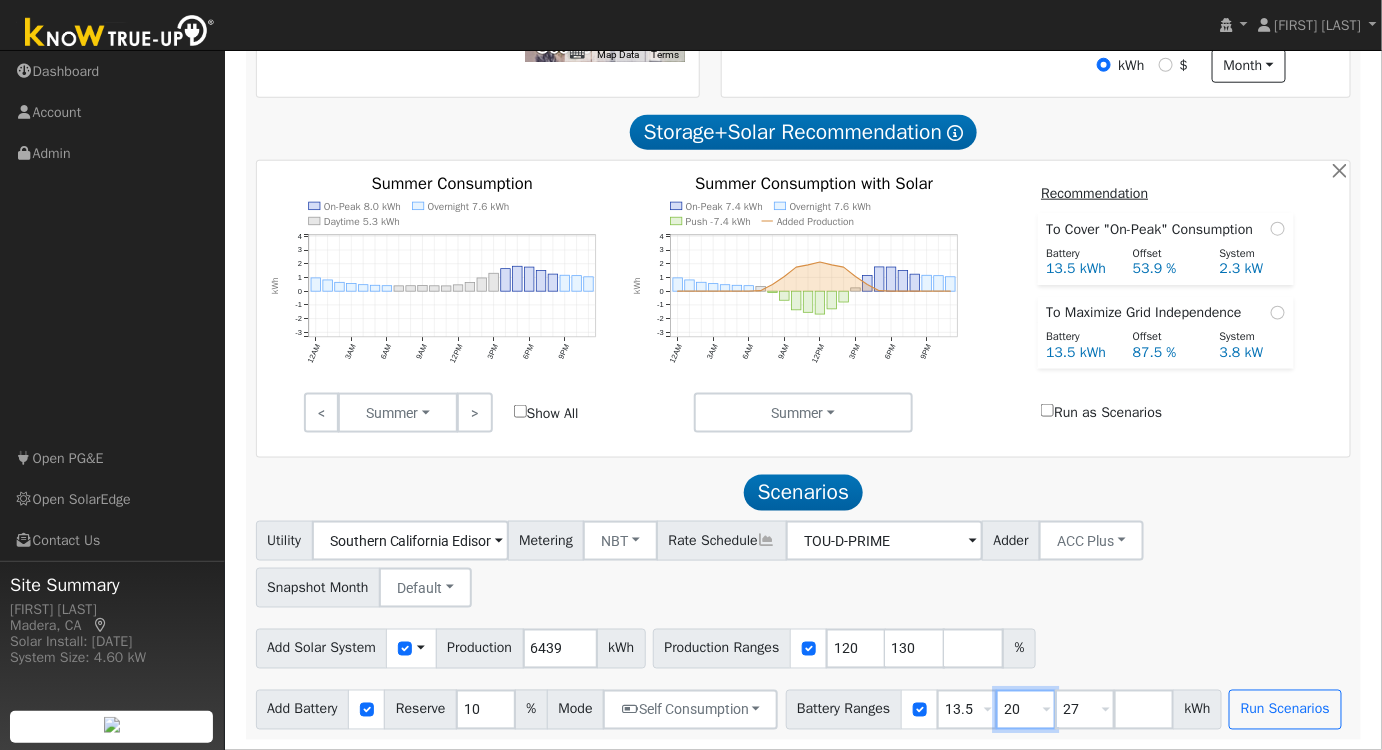 drag, startPoint x: 1040, startPoint y: 712, endPoint x: 981, endPoint y: 710, distance: 59.03389 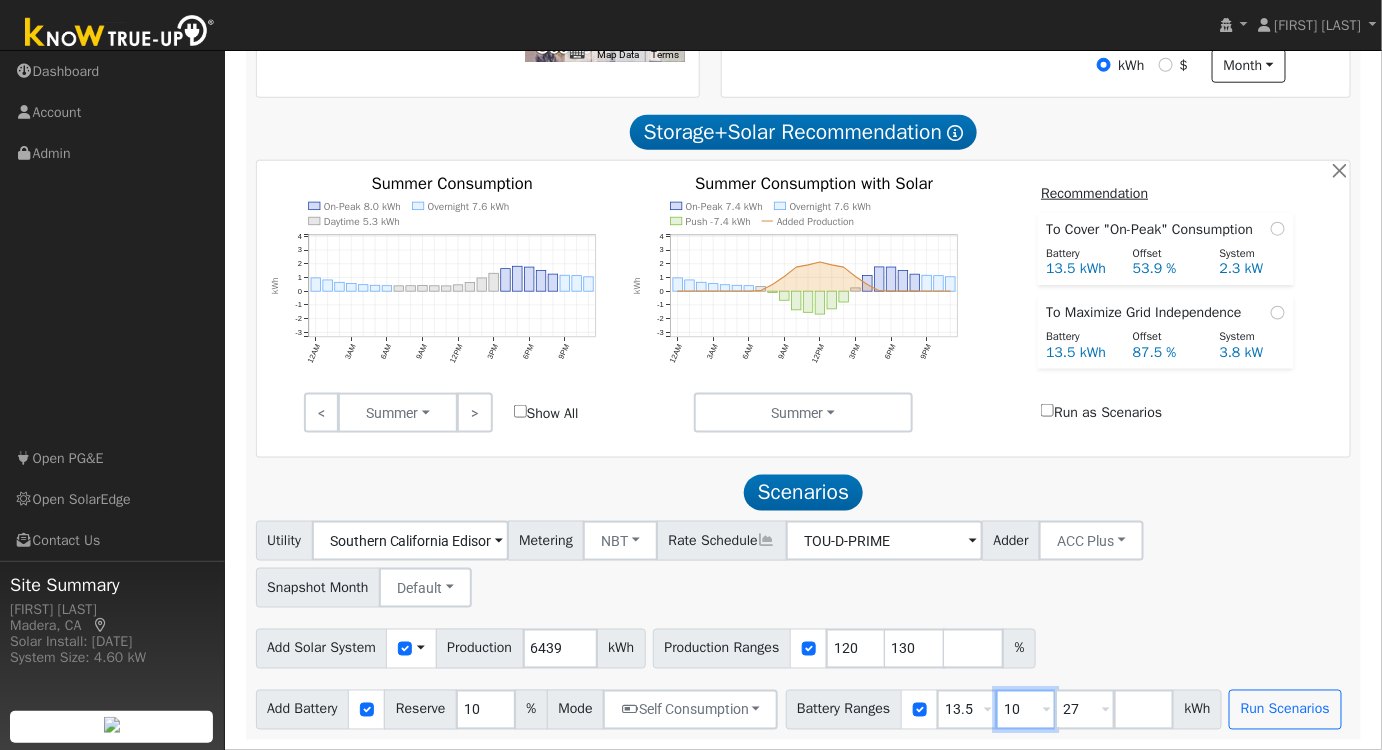 type on "10" 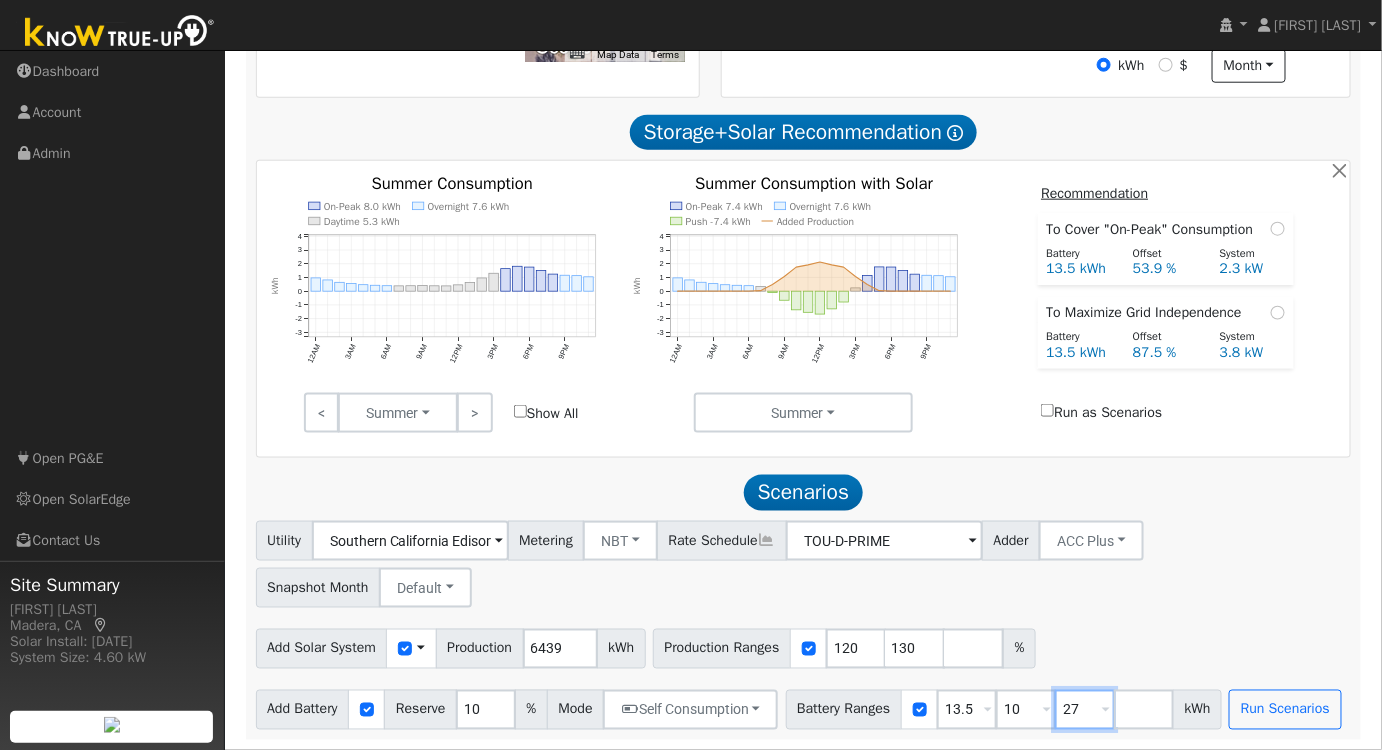 type on "10" 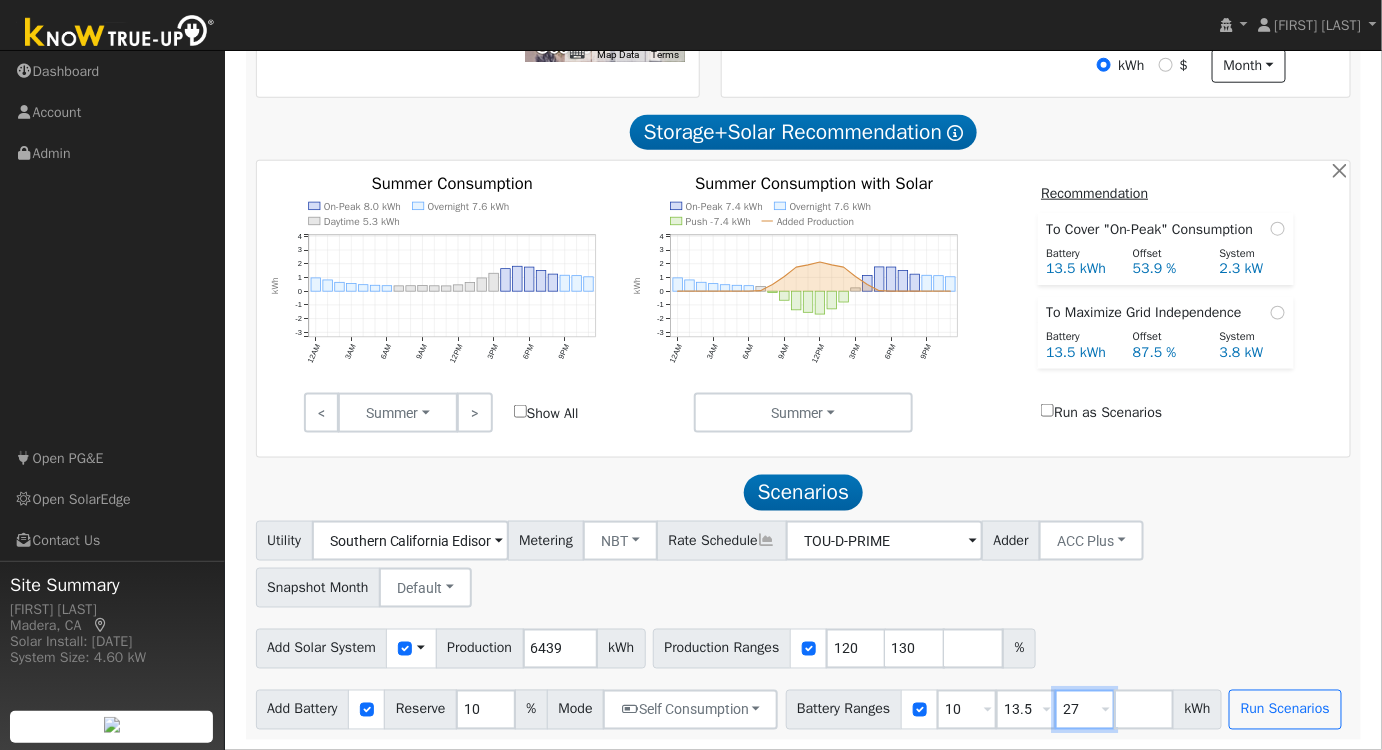 click on "27" at bounding box center (1085, 710) 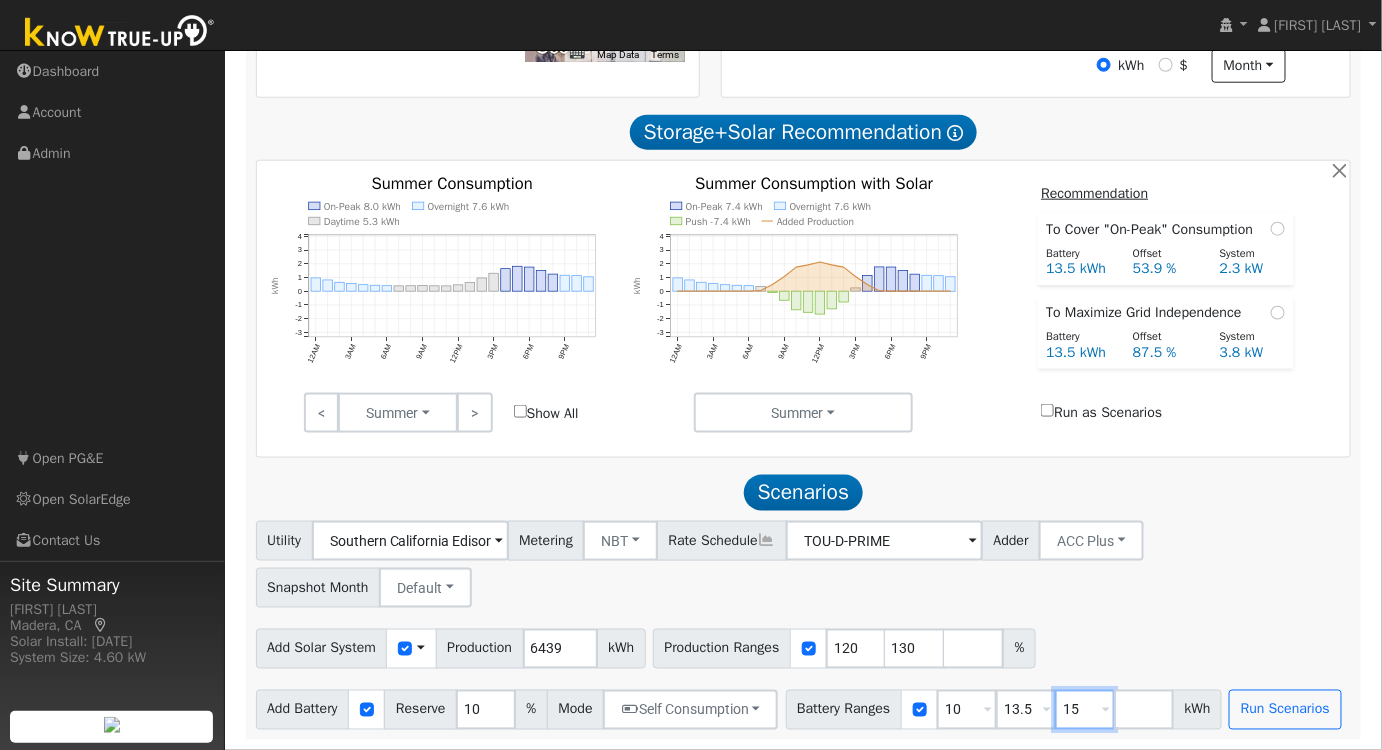 type on "15" 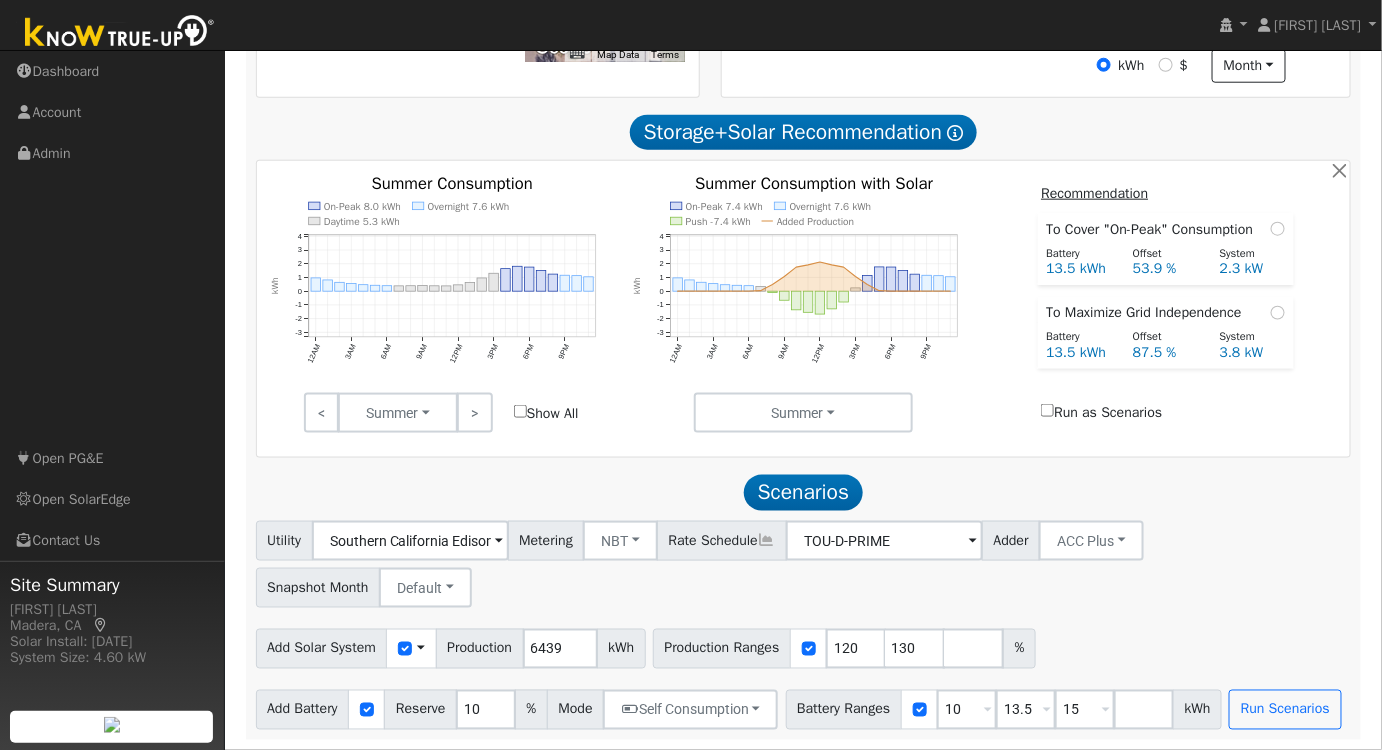 click on "Utility Southern California Edison Metering NBT NEM NBT  Rate Schedule  TOU-D-PRIME Adder ACC Plus - None - ACC Plus SB-535 Snapshot Month Default Jan Feb Mar Apr May Jun Jul Aug Sep Oct Nov Dec Add Solar System Use CSV Data Production 6439 kWh Production Ranges 120 130 % Add Battery Reserve 10 % Mode  Self Consumption  Self Consumption  Peak Savings    ACC High Value Push    Backup Battery Ranges 10 Overrides Reserve % Mode  None None  Self Consumption  Peak Savings    ACC High Value Push    Backup 13.5 Overrides Reserve % Mode  None None  Self Consumption  Peak Savings    ACC High Value Push    Backup 15 Overrides Reserve % Mode  None None  Self Consumption  Peak Savings    ACC High Value Push    Backup kWh Run Scenarios" at bounding box center (803, 625) 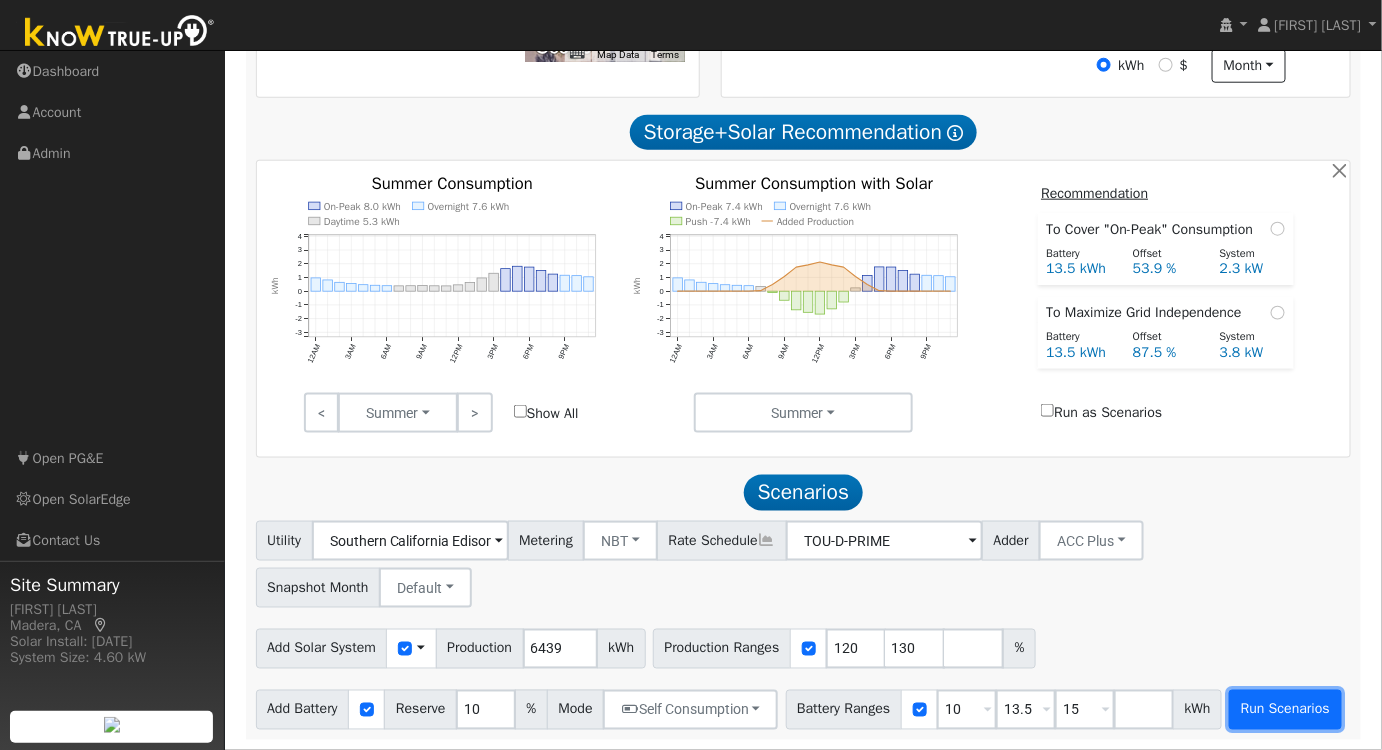 click on "Run Scenarios" at bounding box center [1285, 710] 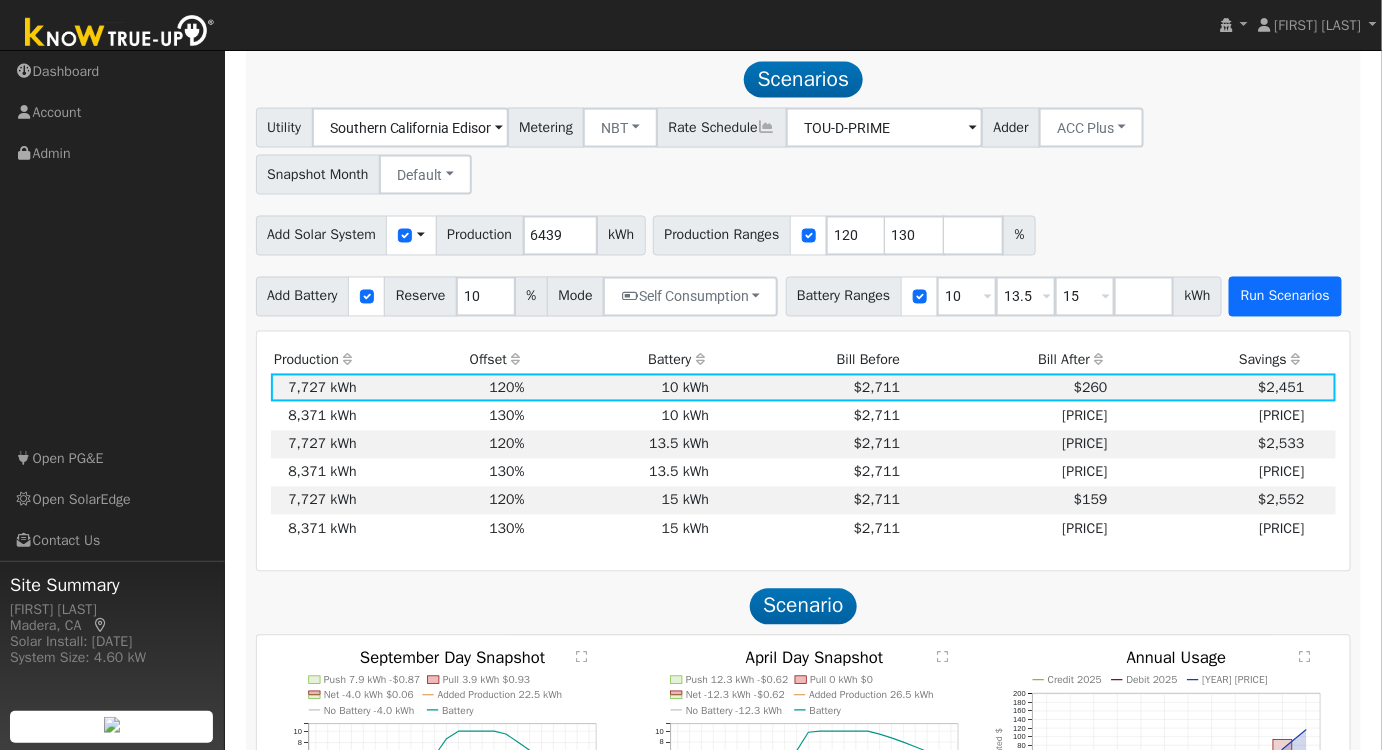 scroll, scrollTop: 1060, scrollLeft: 0, axis: vertical 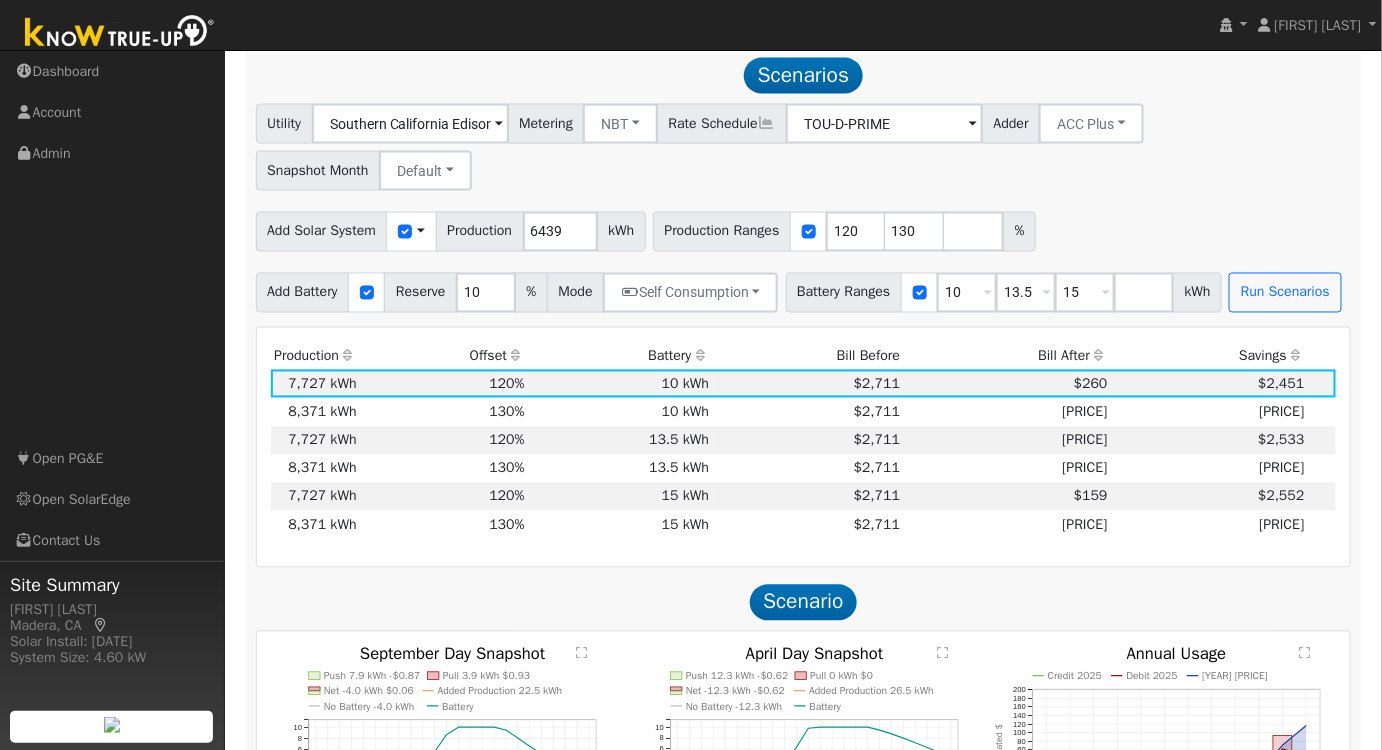 click on "Bill After" at bounding box center [1008, 356] 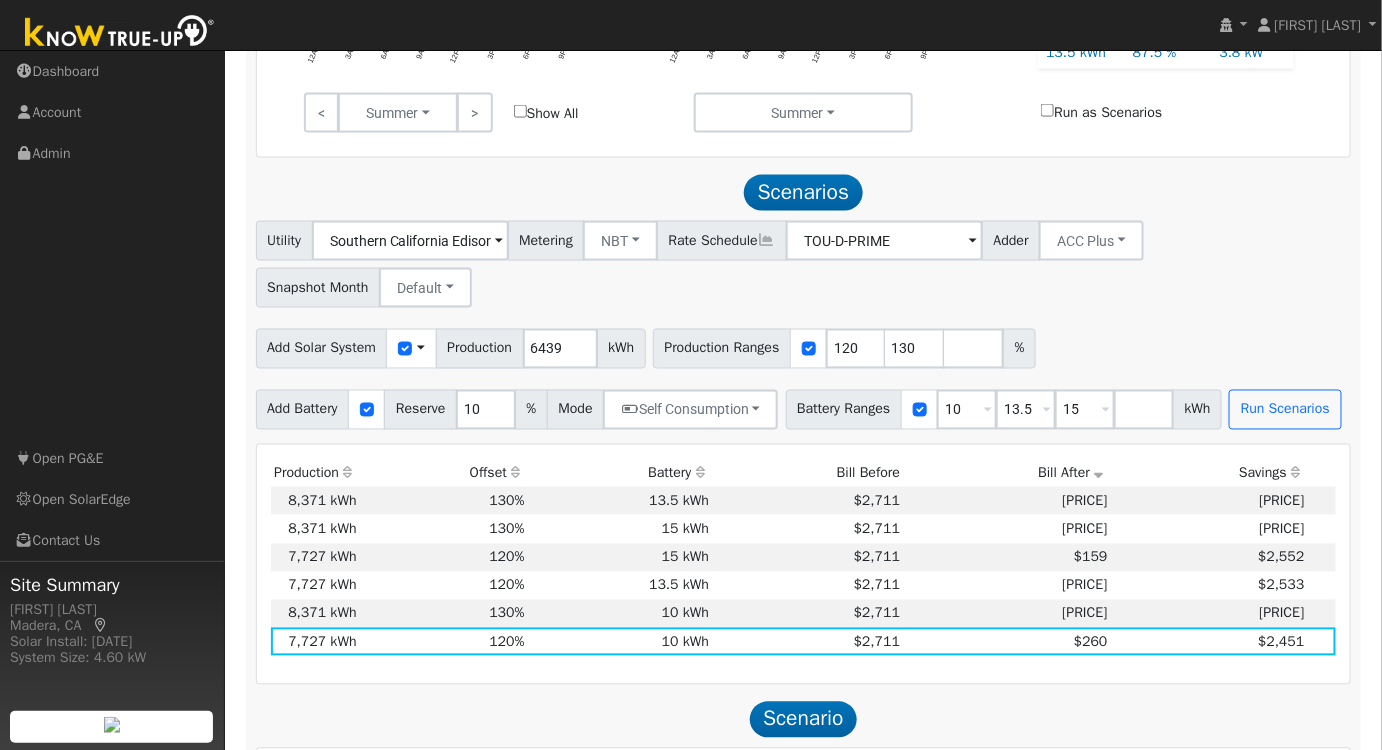 scroll, scrollTop: 1060, scrollLeft: 0, axis: vertical 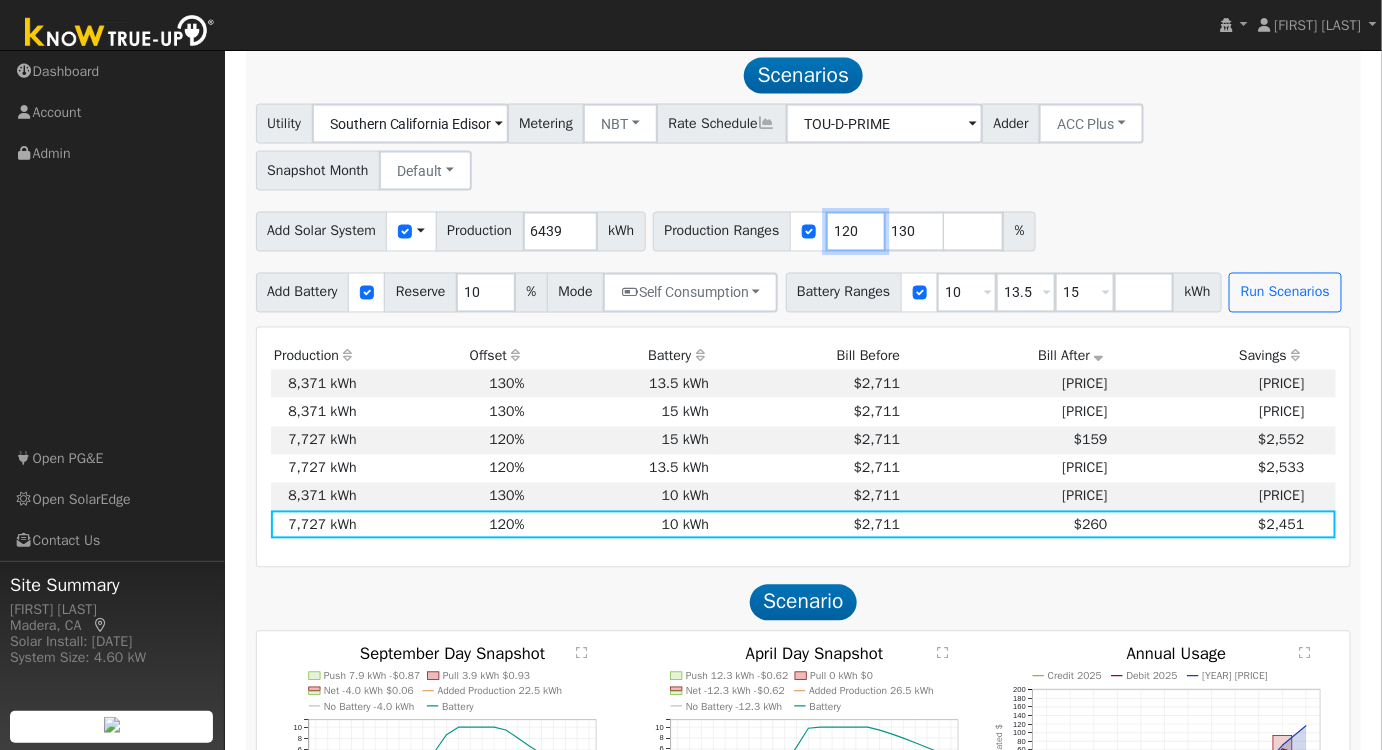 drag, startPoint x: 864, startPoint y: 239, endPoint x: 766, endPoint y: 241, distance: 98.02041 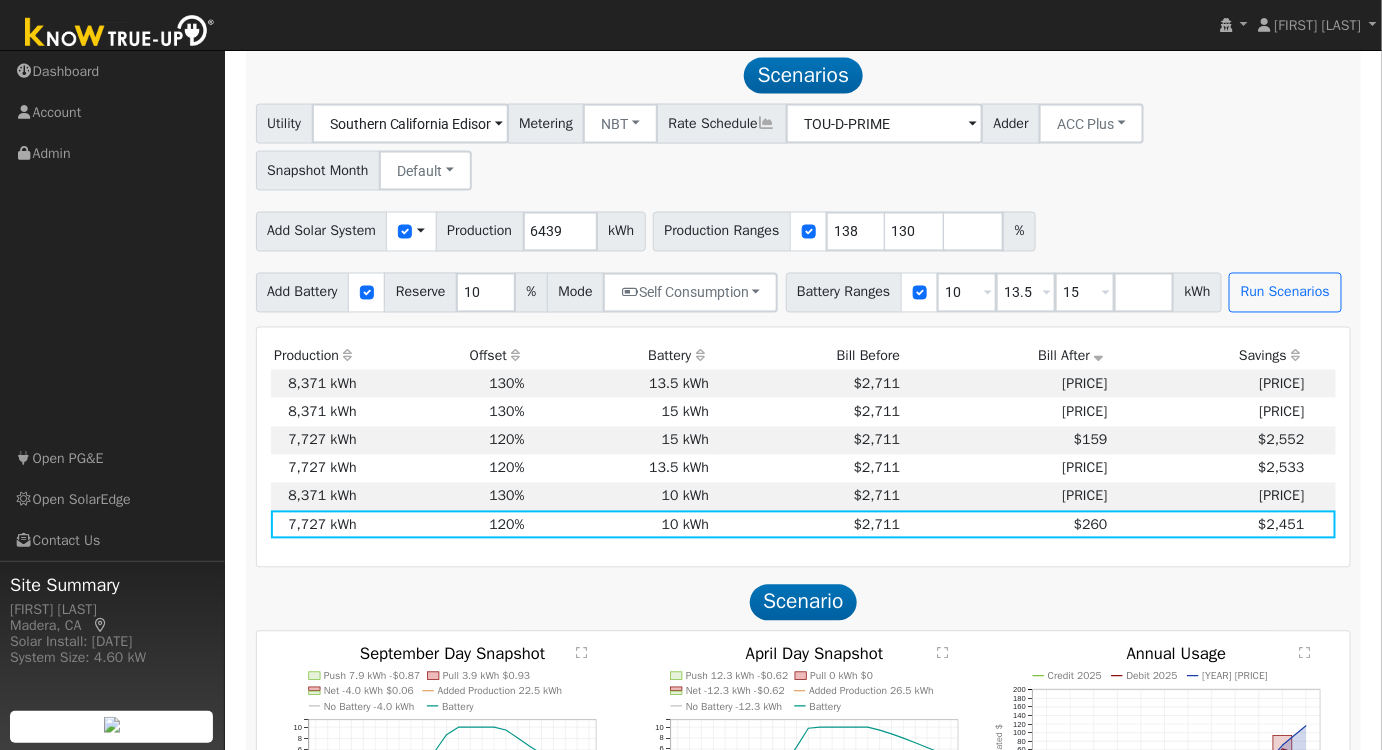 type on "130" 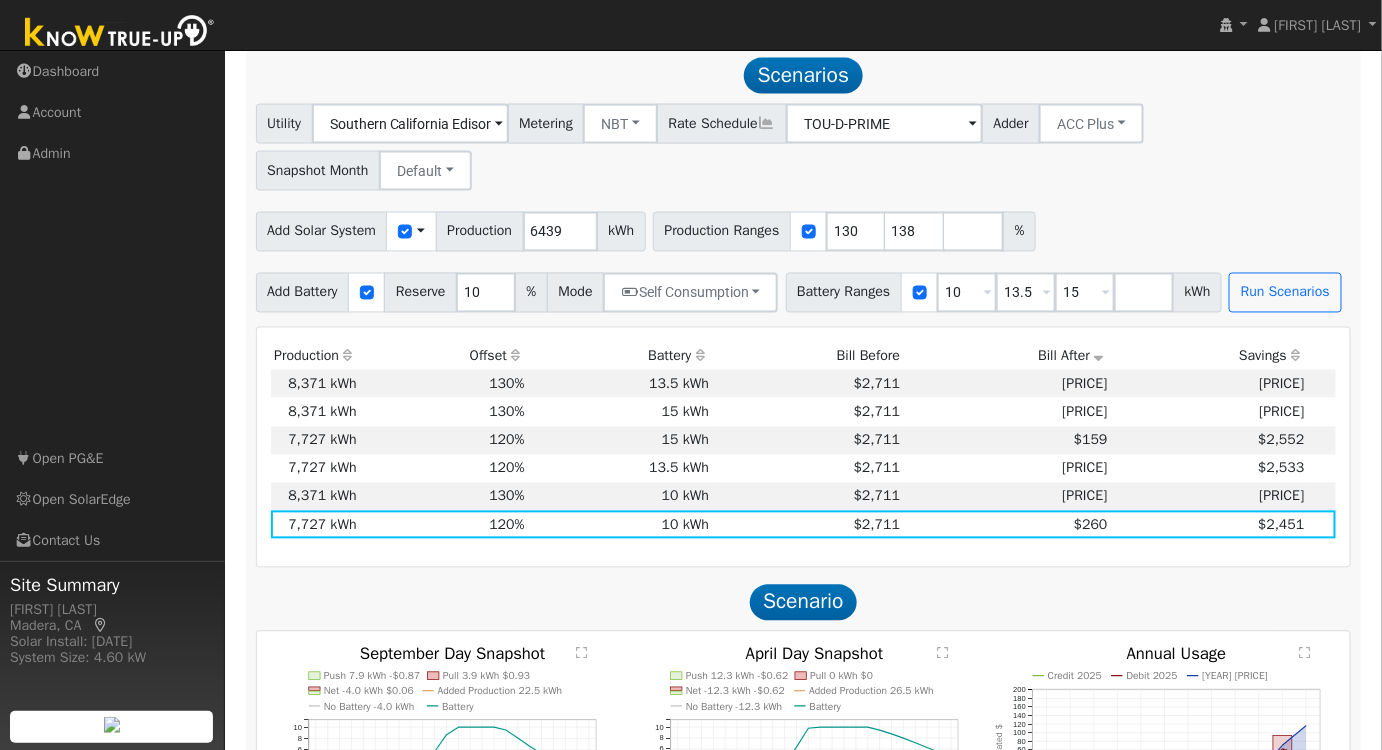 click on "Utility Southern California Edison Metering NBT NEM NBT  Rate Schedule  TOU-D-PRIME Adder ACC Plus - None - ACC Plus SB-535 Snapshot Month Default Jan Feb Mar Apr May Jun Jul Aug Sep Oct Nov Dec Add Solar System Use CSV Data Production 6439 kWh Production Ranges 130 138 % Add Battery Reserve 10 % Mode  Self Consumption  Self Consumption  Peak Savings    ACC High Value Push    Backup Battery Ranges 10 Overrides Reserve % Mode  None None  Self Consumption  Peak Savings    ACC High Value Push    Backup 13.5 Overrides Reserve % Mode  None None  Self Consumption  Peak Savings    ACC High Value Push    Backup 15 Overrides Reserve % Mode  None None  Self Consumption  Peak Savings    ACC High Value Push    Backup kWh Run Scenarios" at bounding box center (803, 208) 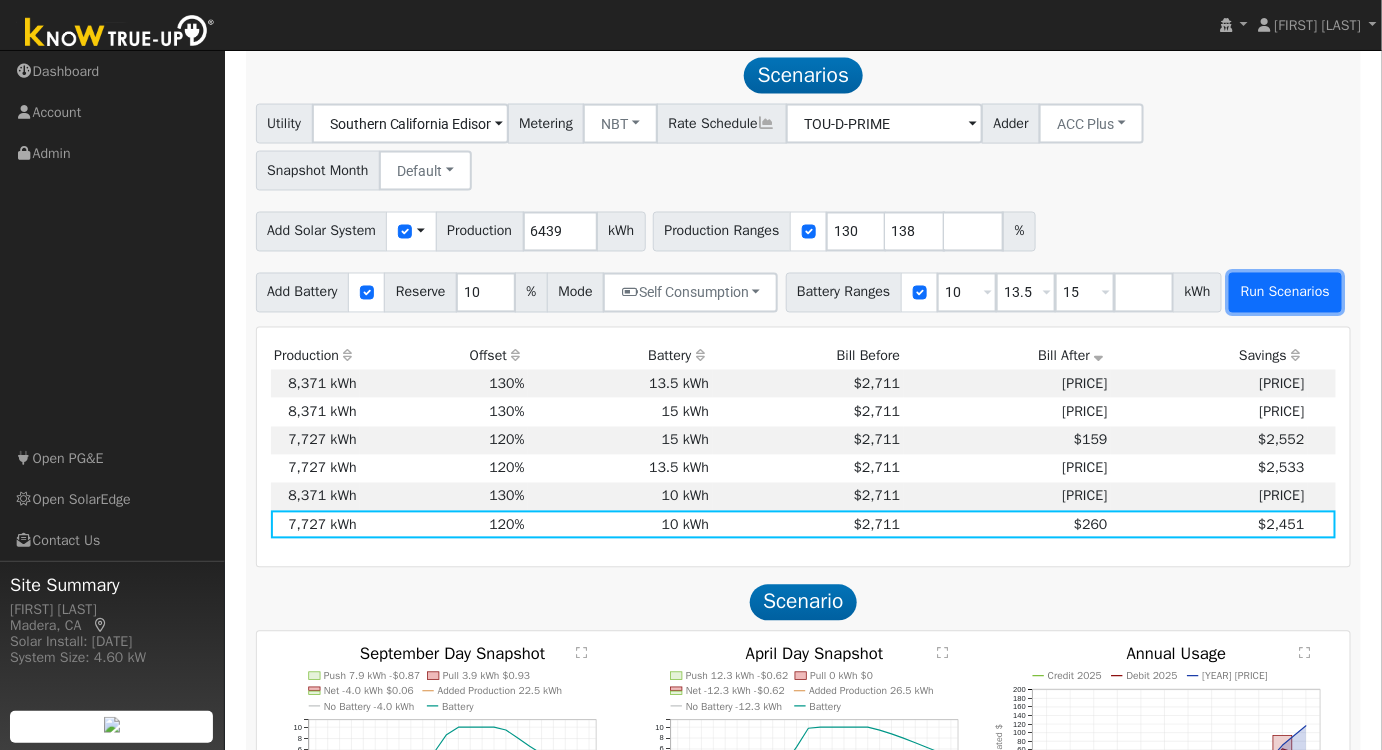 click on "Run Scenarios" at bounding box center (1285, 293) 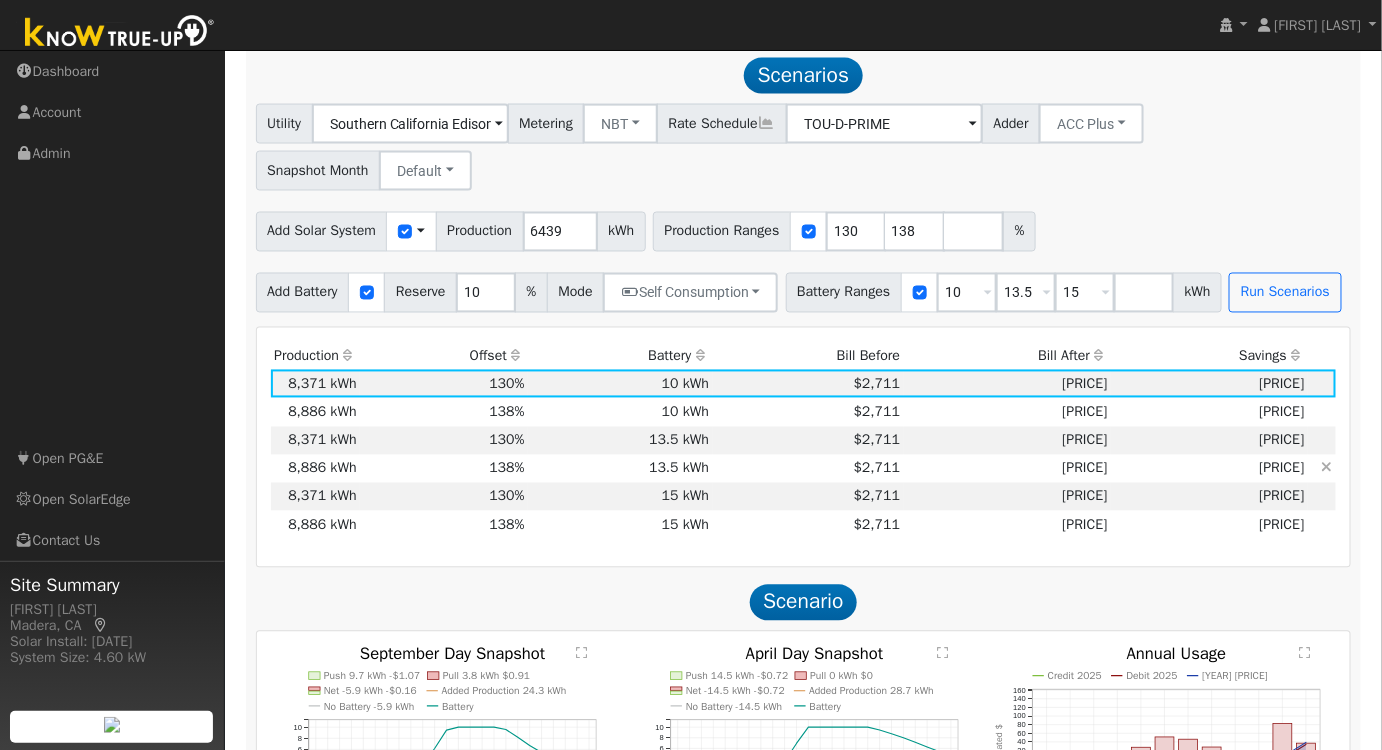 click on "13.5 kWh" at bounding box center [620, 469] 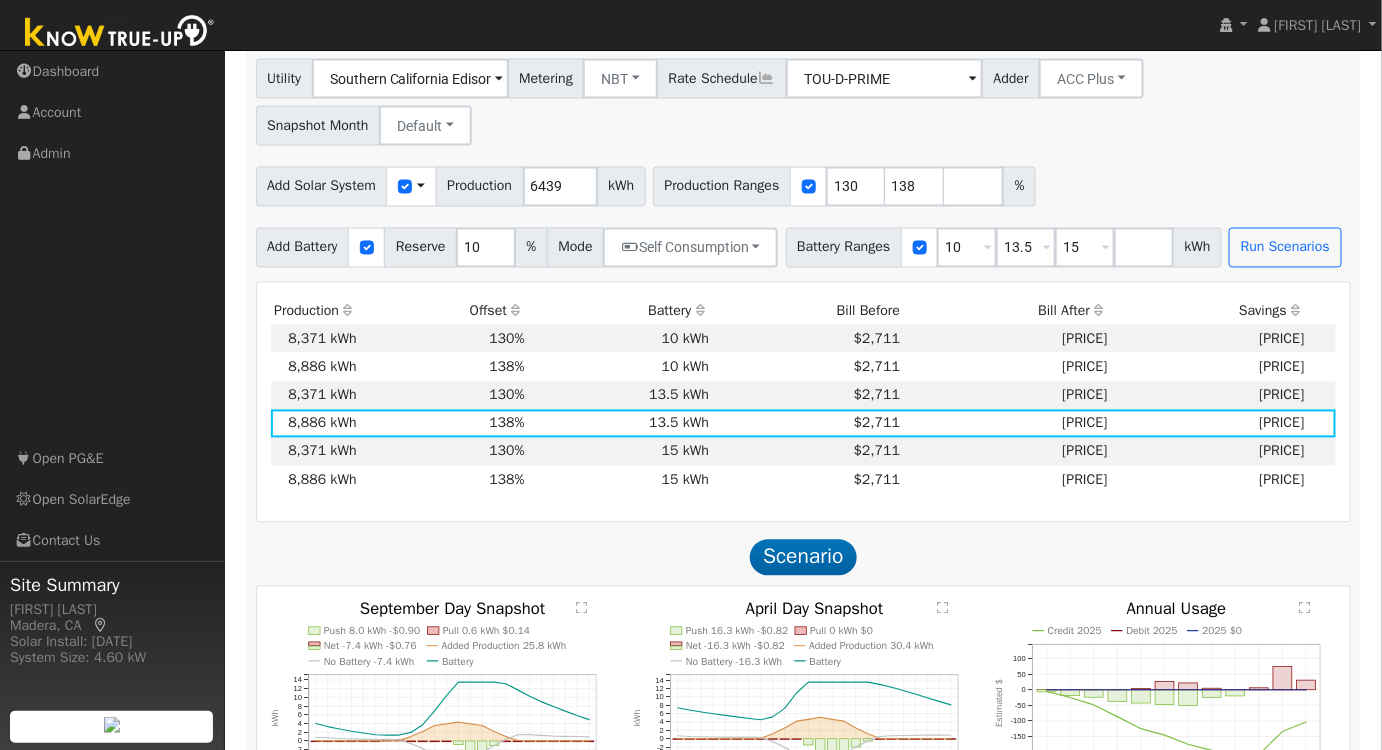 scroll, scrollTop: 1105, scrollLeft: 0, axis: vertical 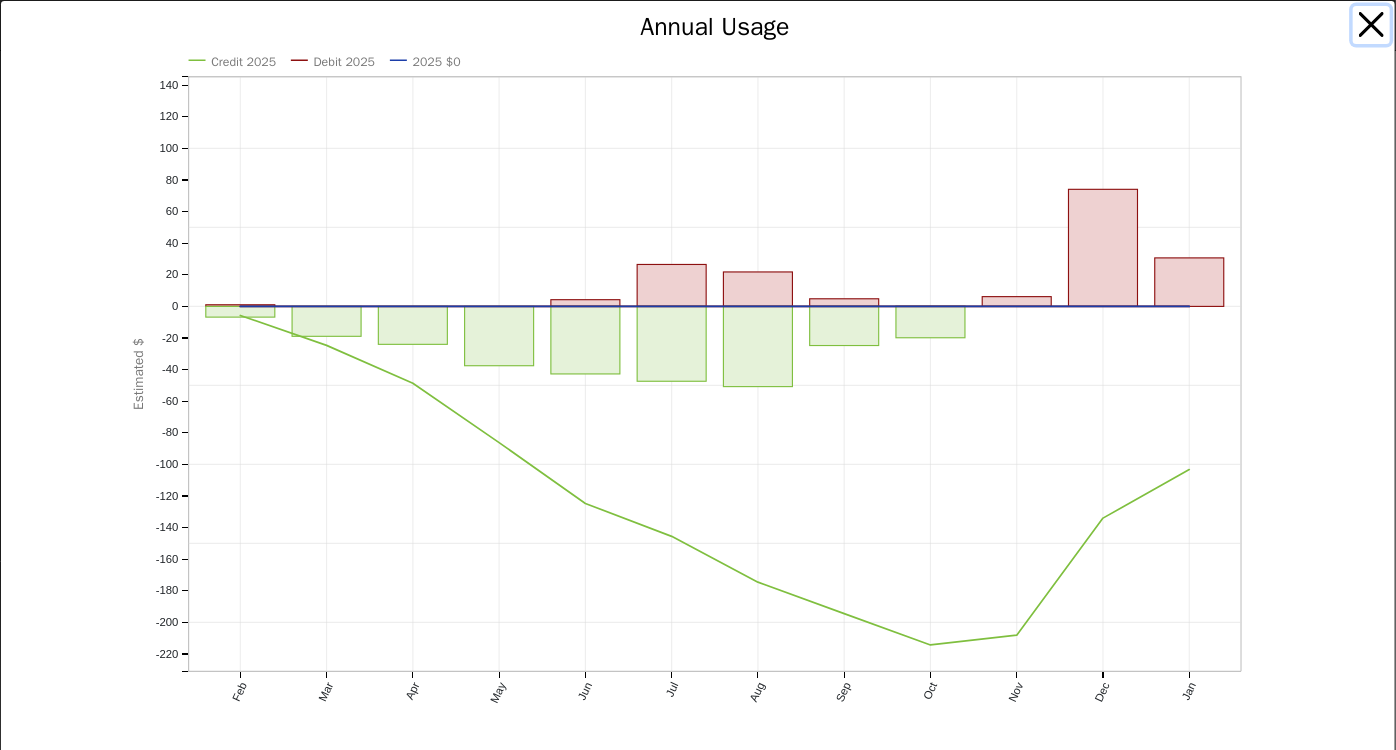 click at bounding box center (1372, 25) 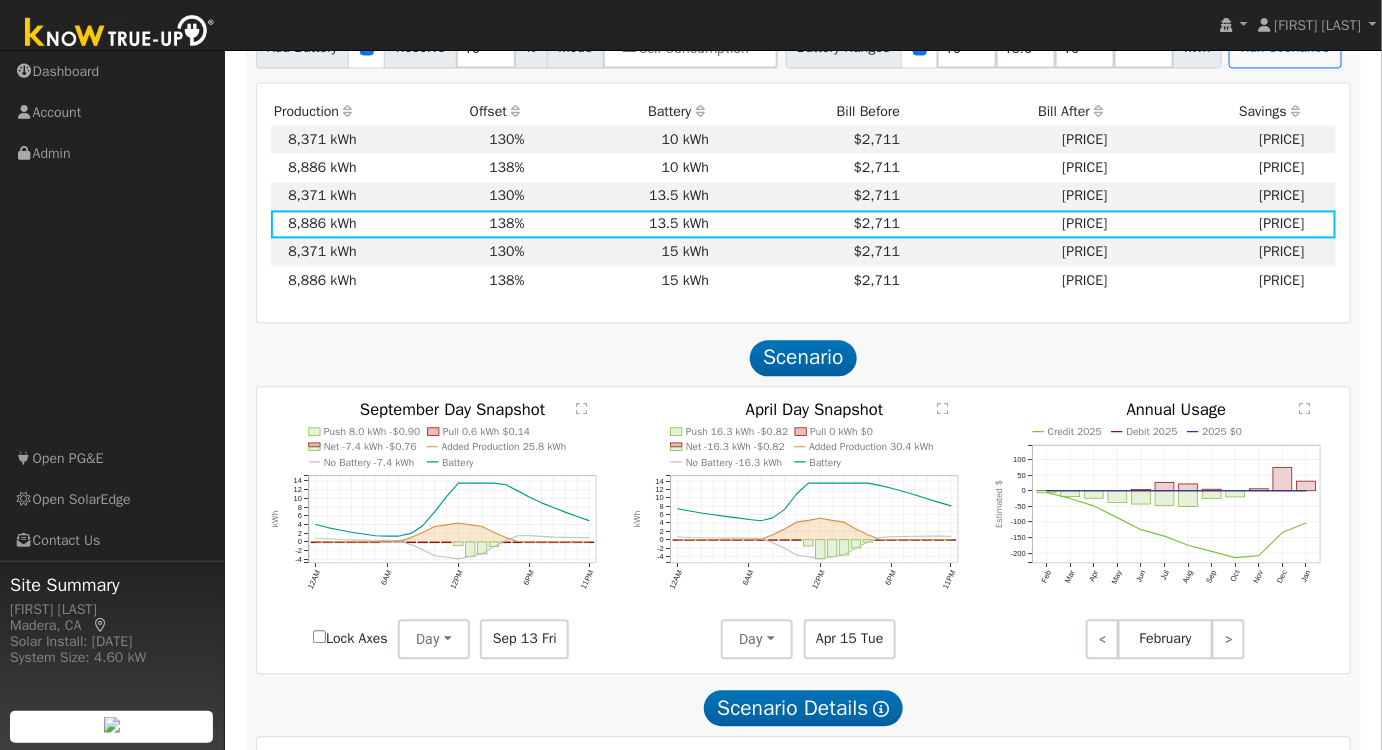 scroll, scrollTop: 1314, scrollLeft: 0, axis: vertical 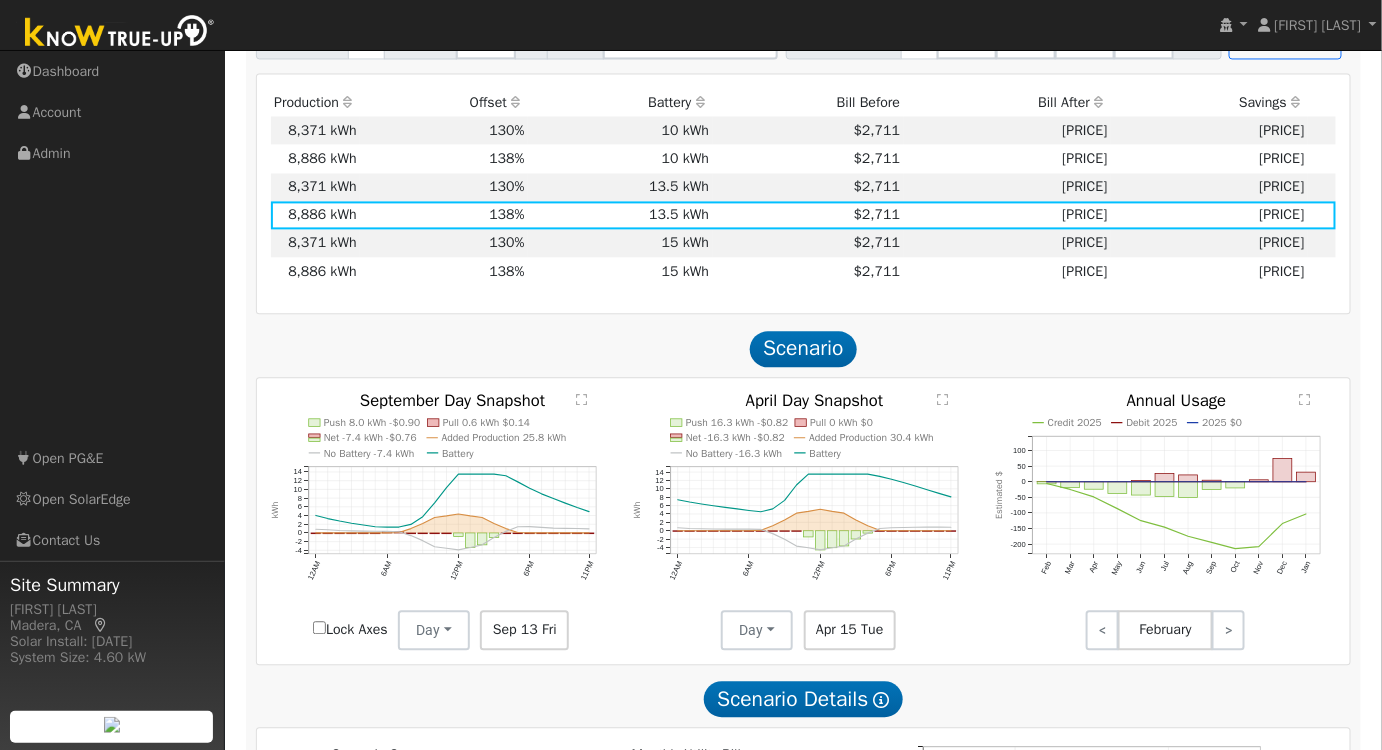 click on "" 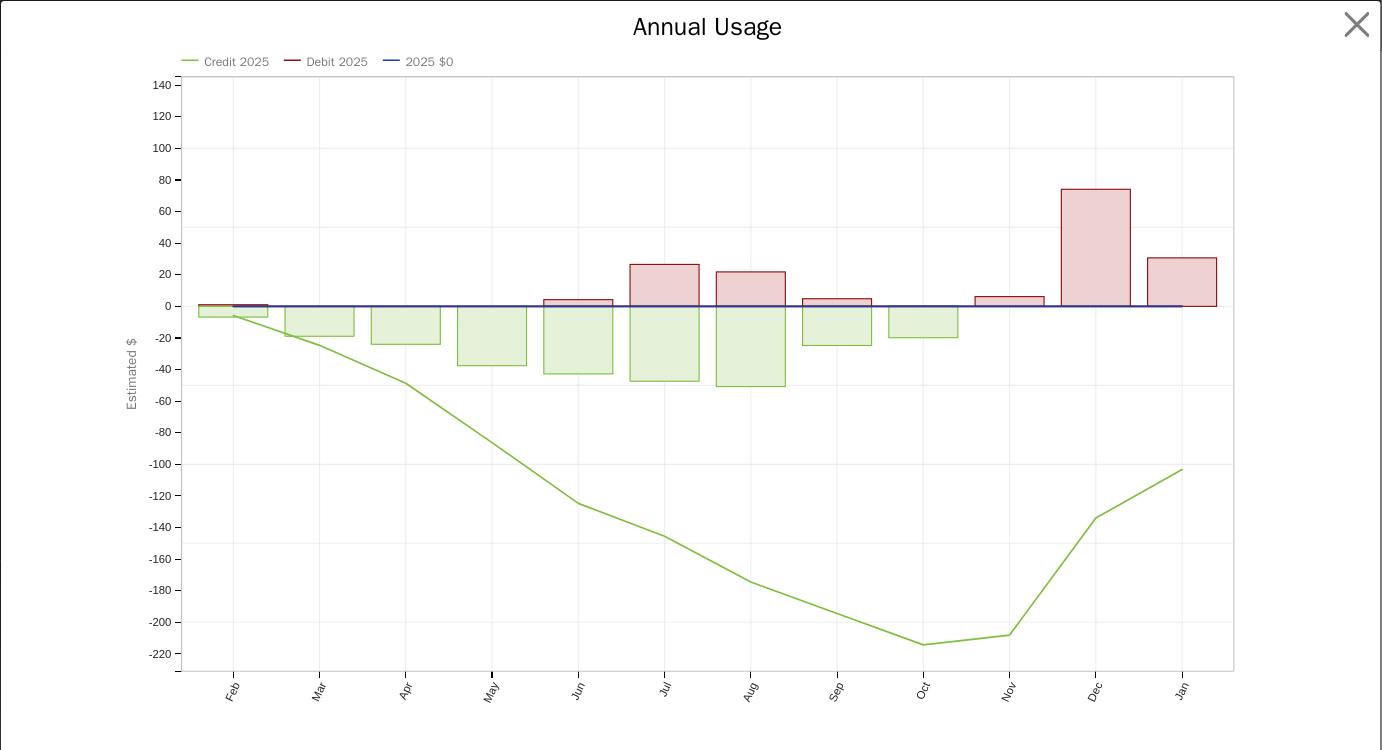 scroll, scrollTop: 1280, scrollLeft: 0, axis: vertical 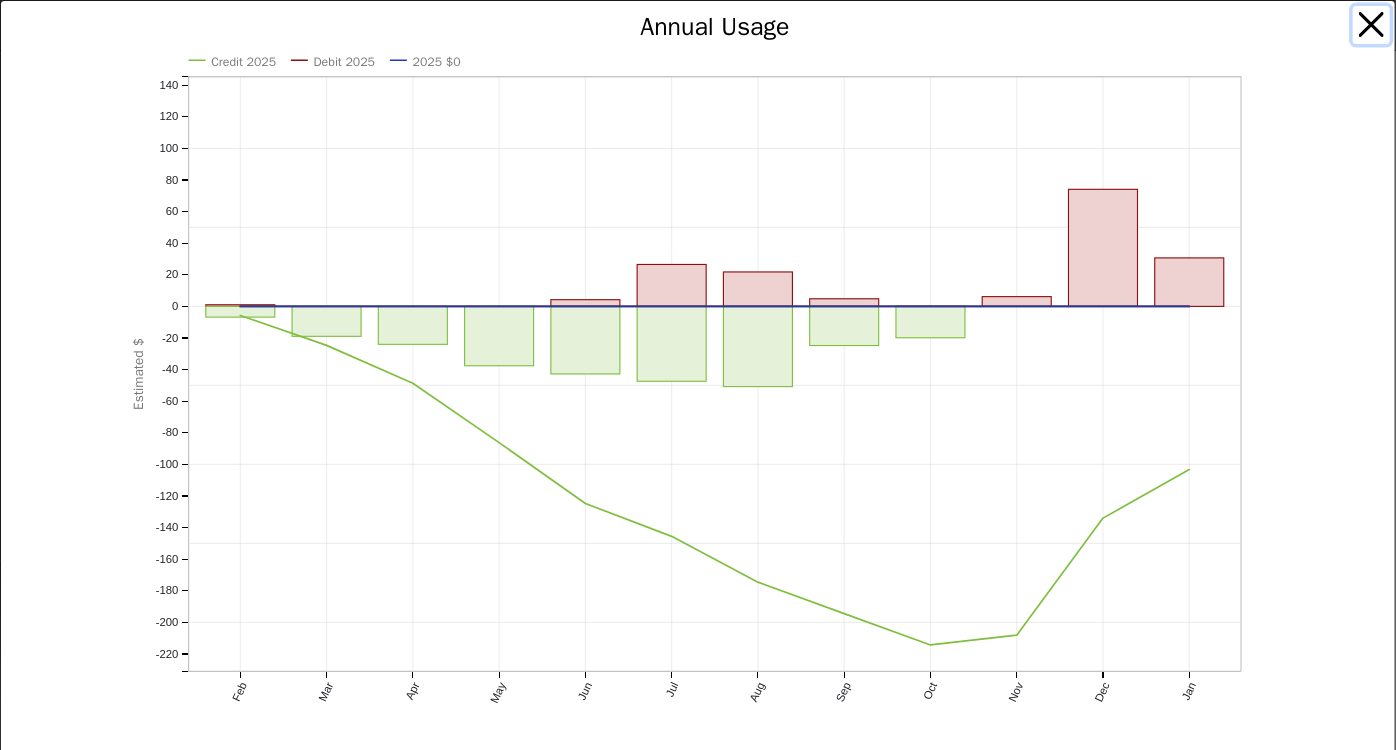 click at bounding box center (1372, 25) 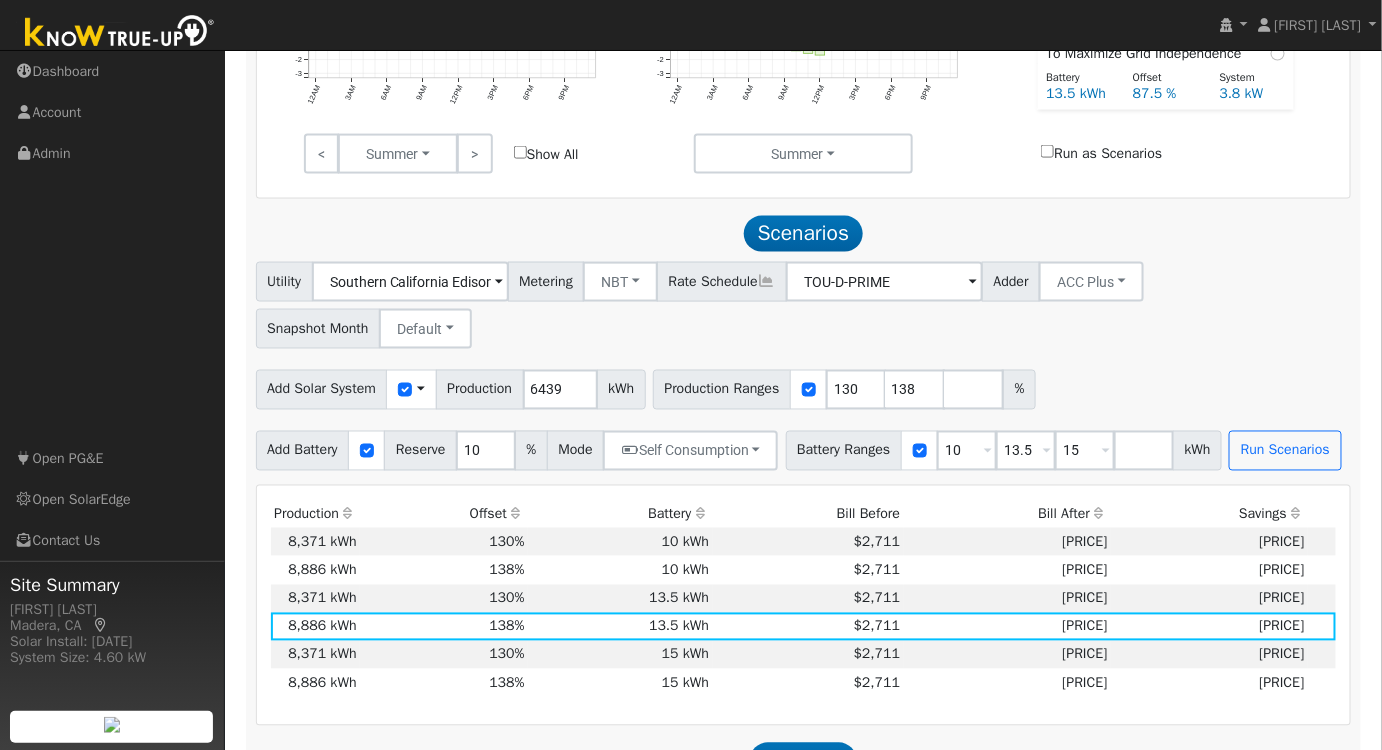 scroll, scrollTop: 845, scrollLeft: 0, axis: vertical 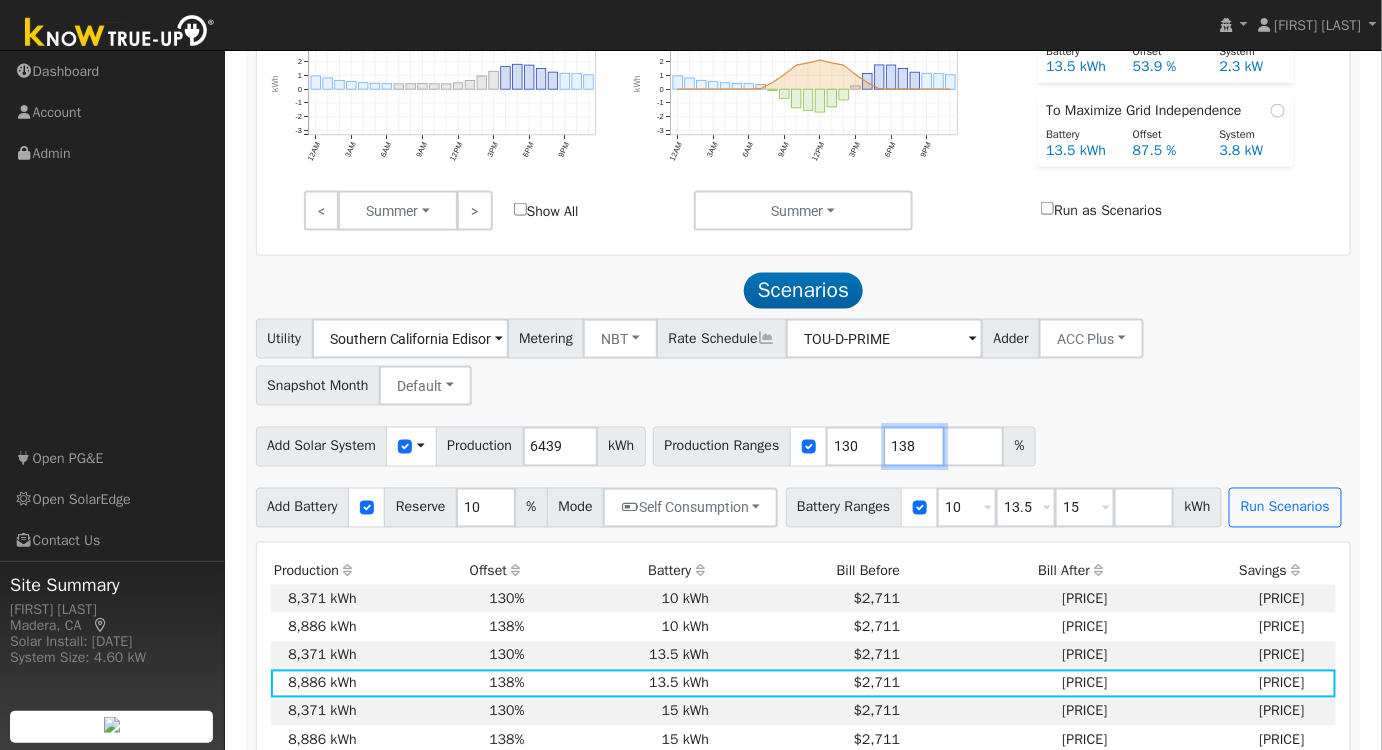 drag, startPoint x: 925, startPoint y: 452, endPoint x: 842, endPoint y: 456, distance: 83.09633 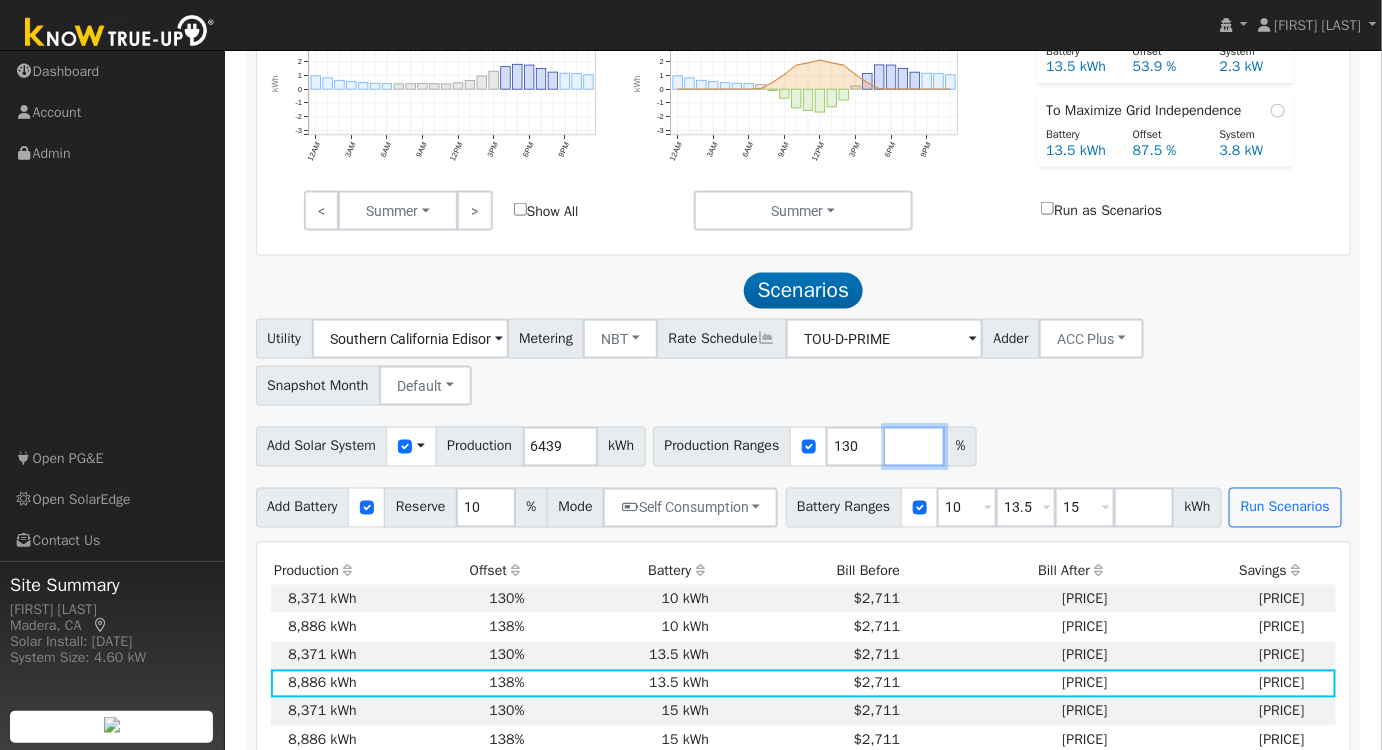 type 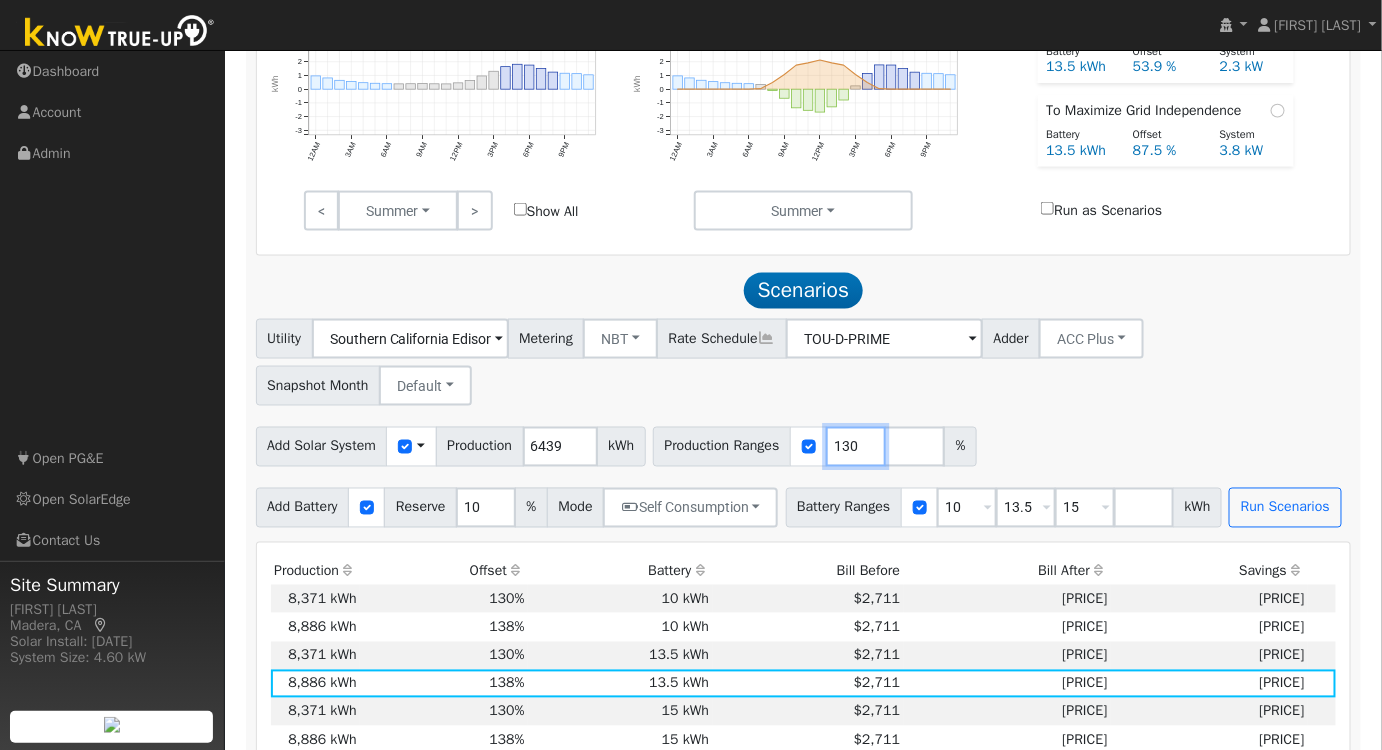 drag, startPoint x: 866, startPoint y: 444, endPoint x: 738, endPoint y: 452, distance: 128.24976 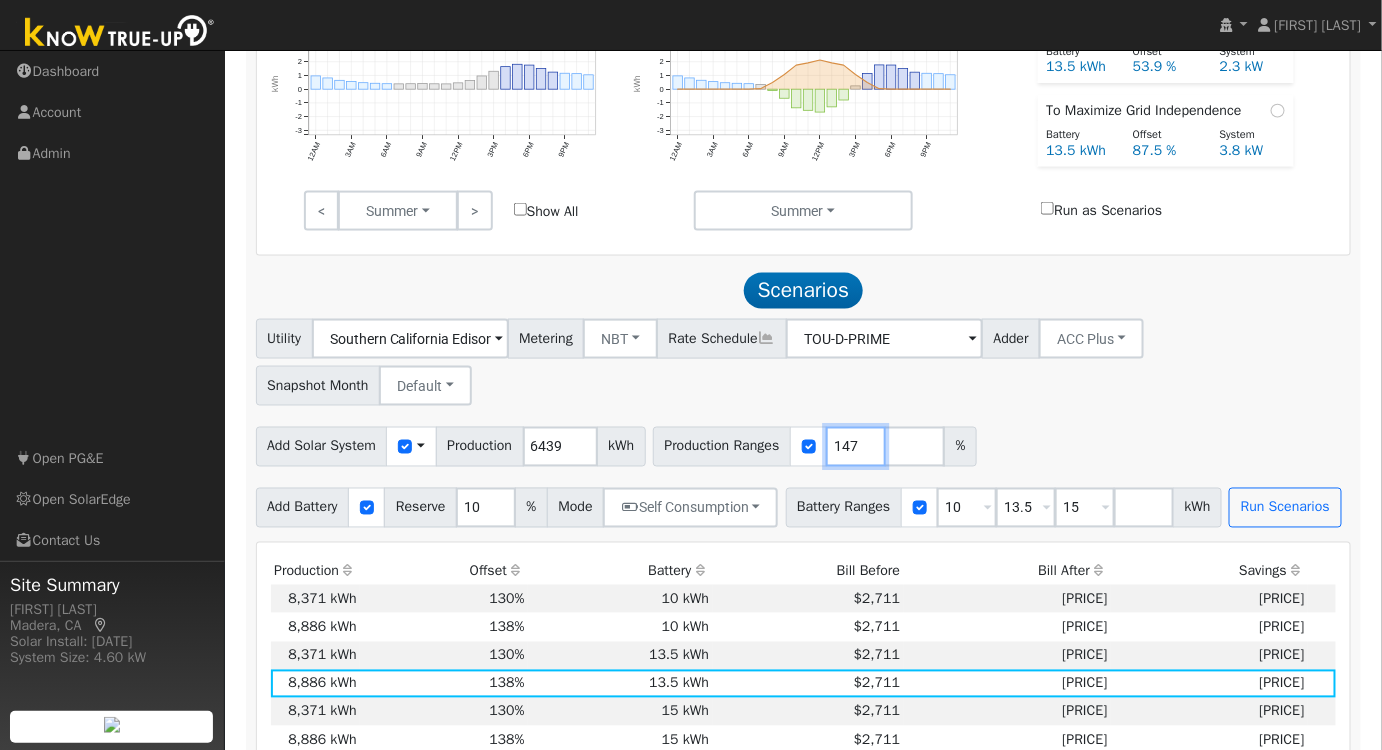 type on "147" 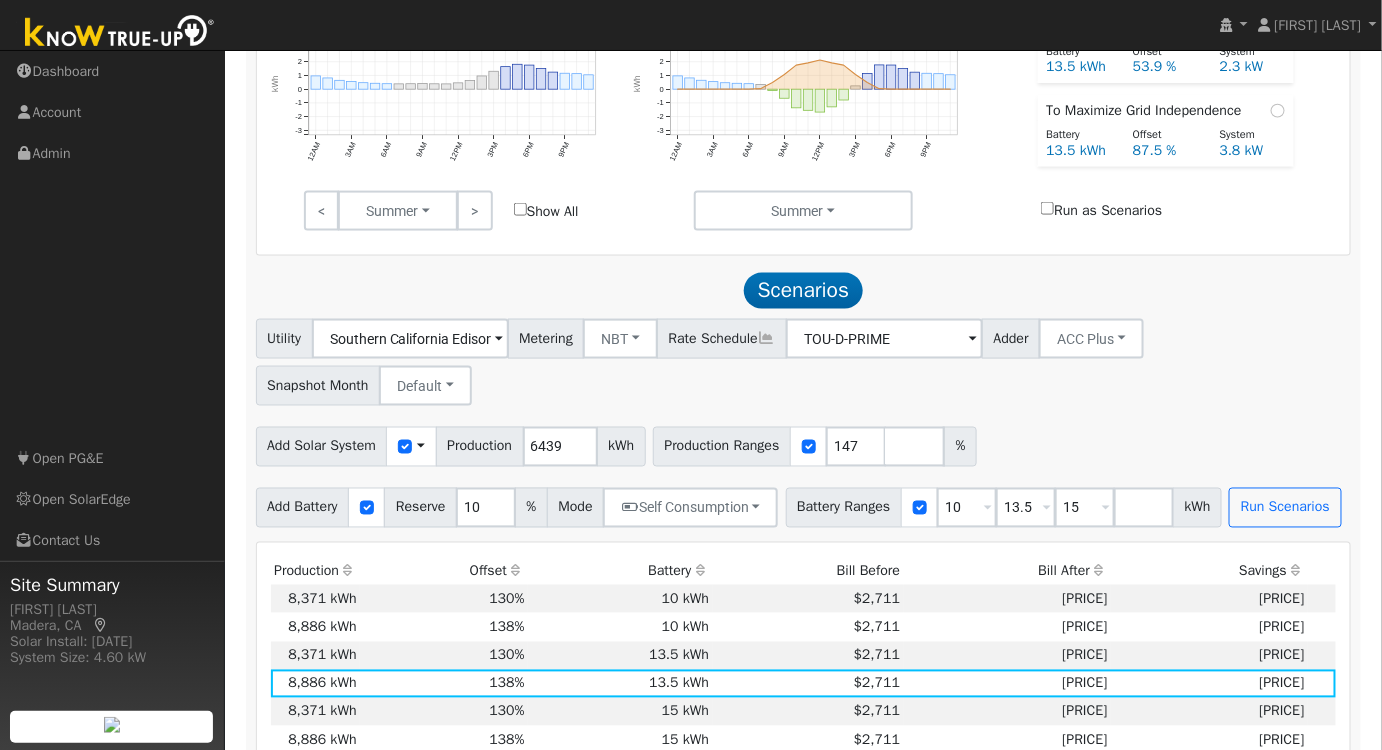 click on "Add Solar System Use CSV Data Production 6439 kWh Production Ranges 147 %" at bounding box center [803, 443] 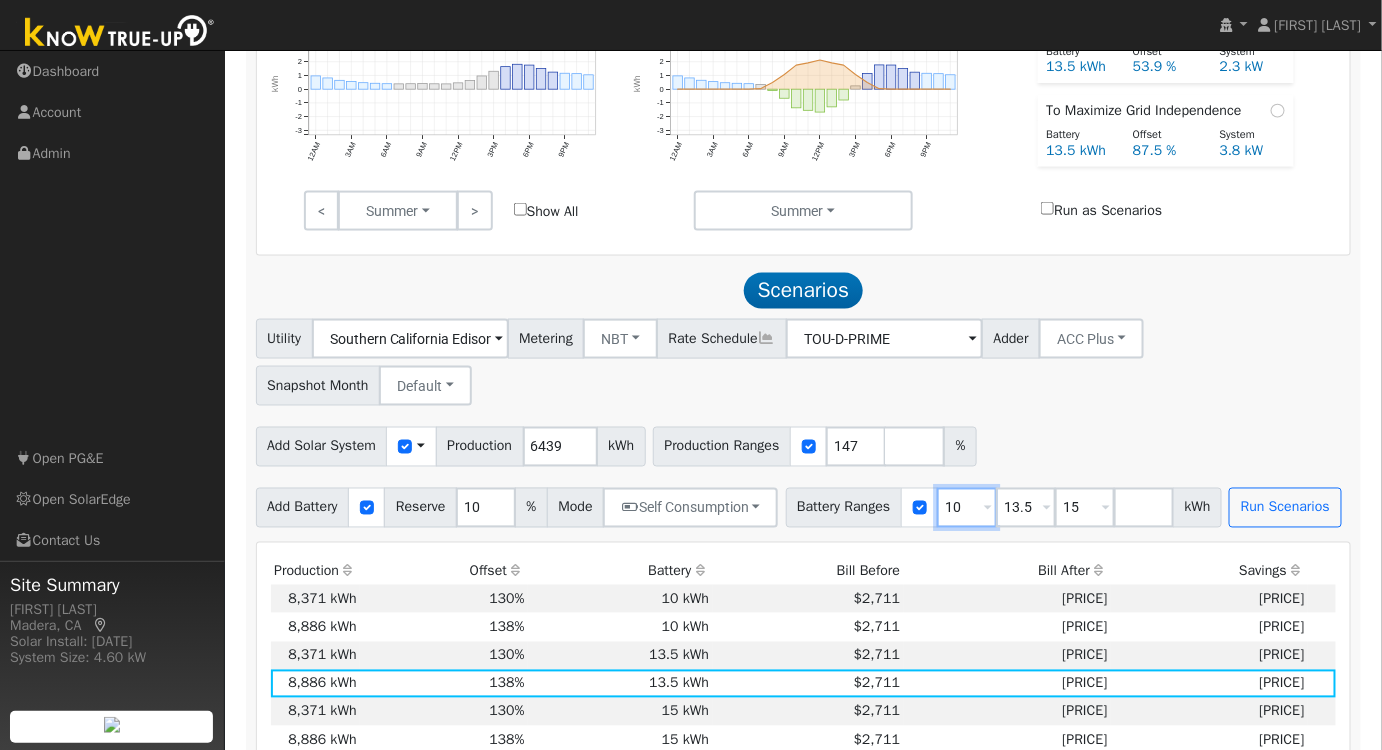 drag, startPoint x: 975, startPoint y: 509, endPoint x: 883, endPoint y: 507, distance: 92.021736 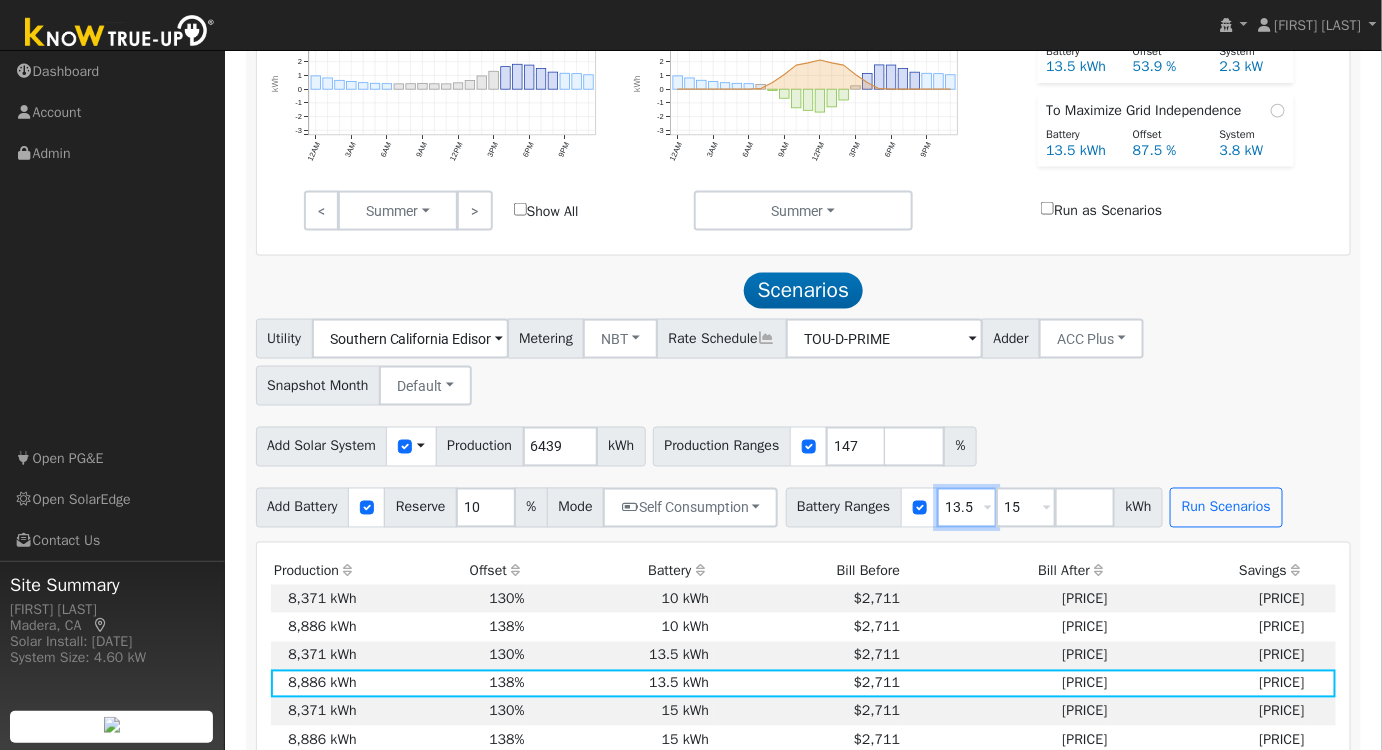 type on "13.5" 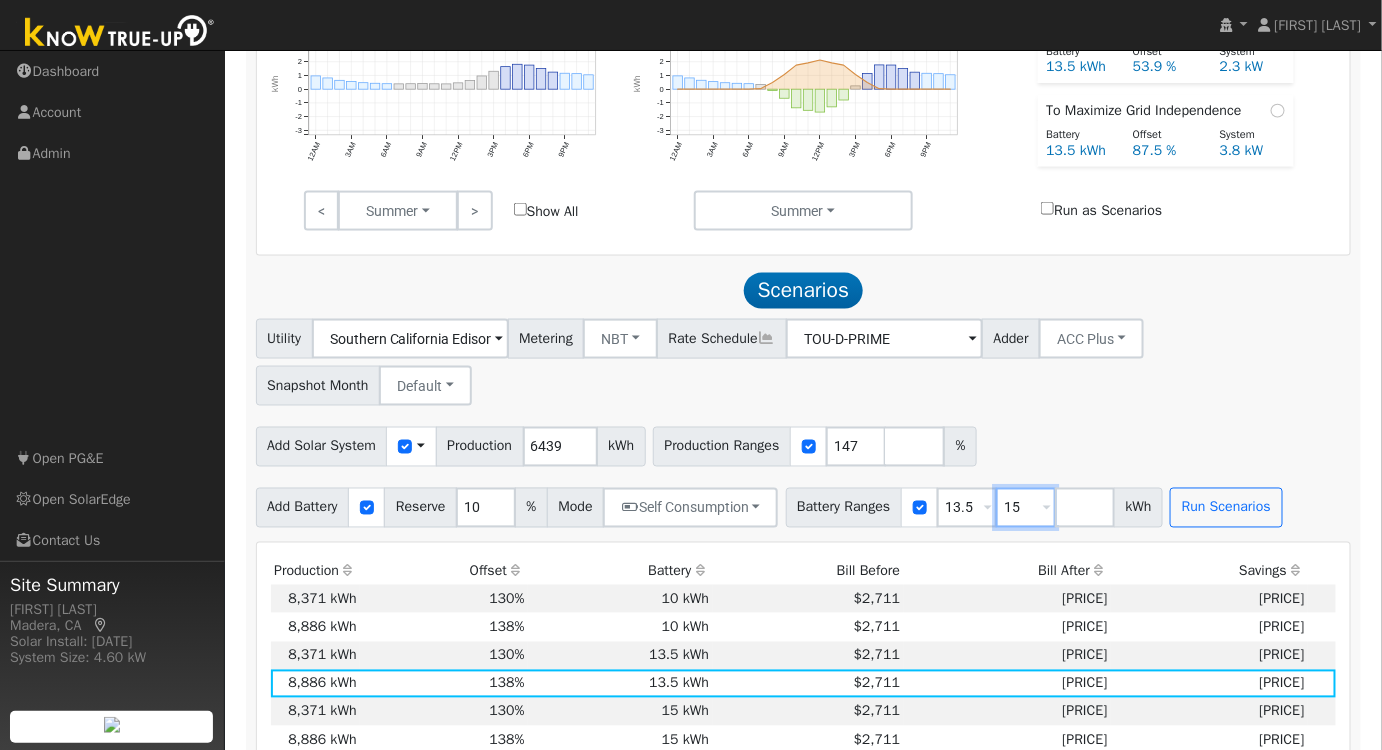 drag, startPoint x: 1032, startPoint y: 507, endPoint x: 911, endPoint y: 527, distance: 122.641754 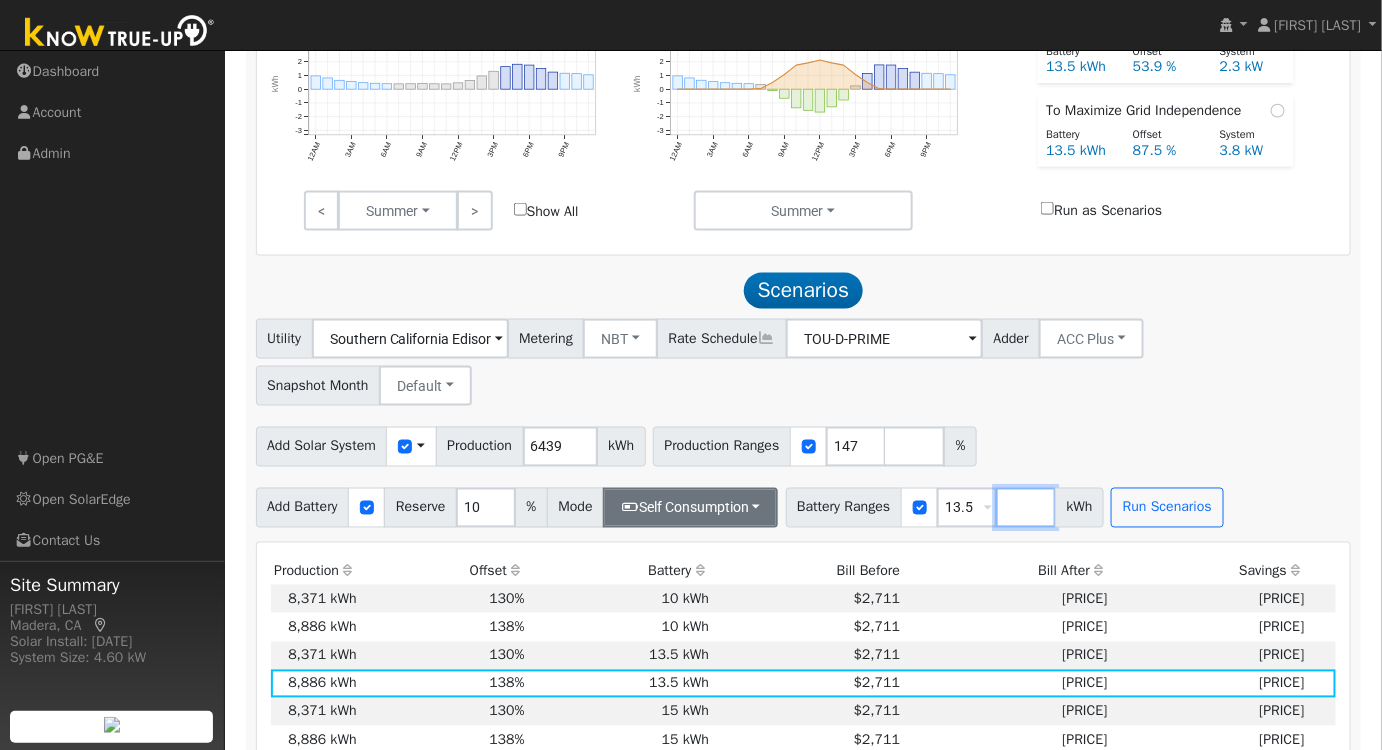 type 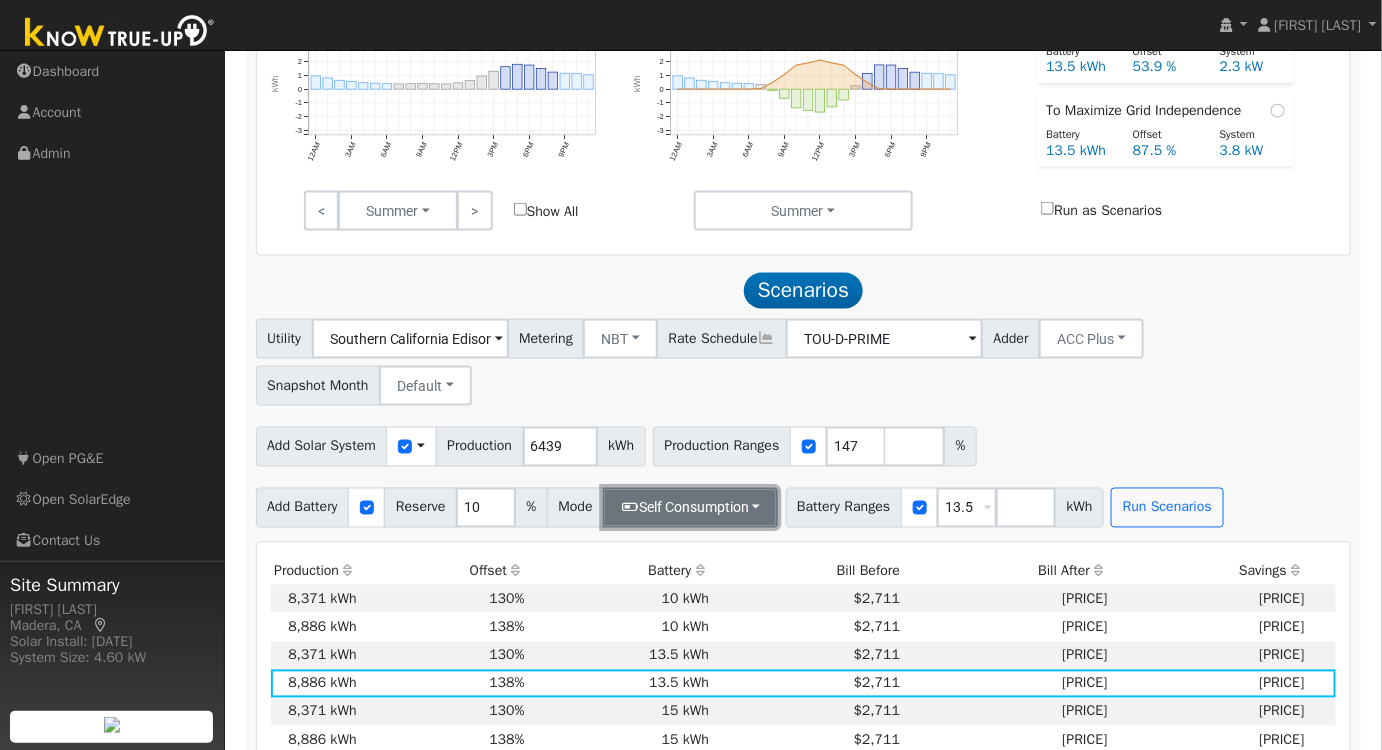 click on "Self Consumption" at bounding box center (690, 508) 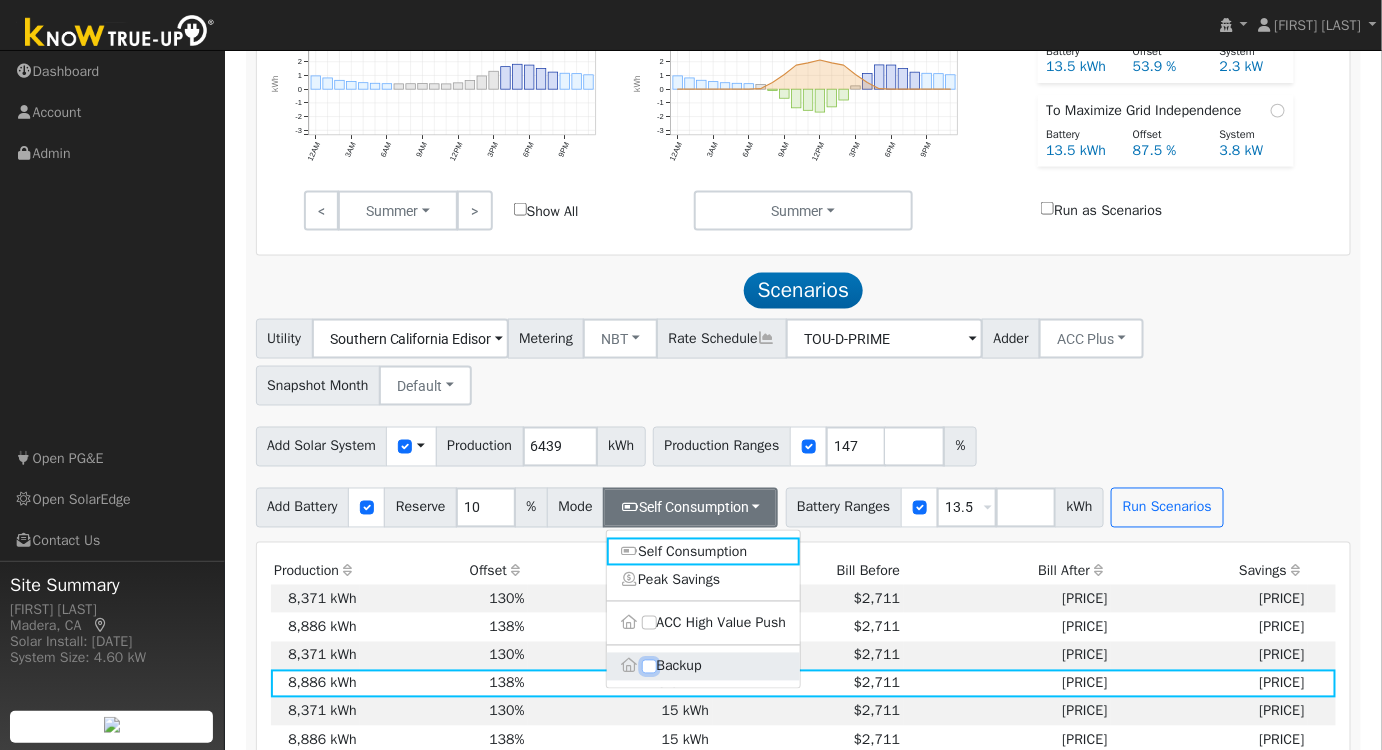 click on "Backup" at bounding box center (649, 667) 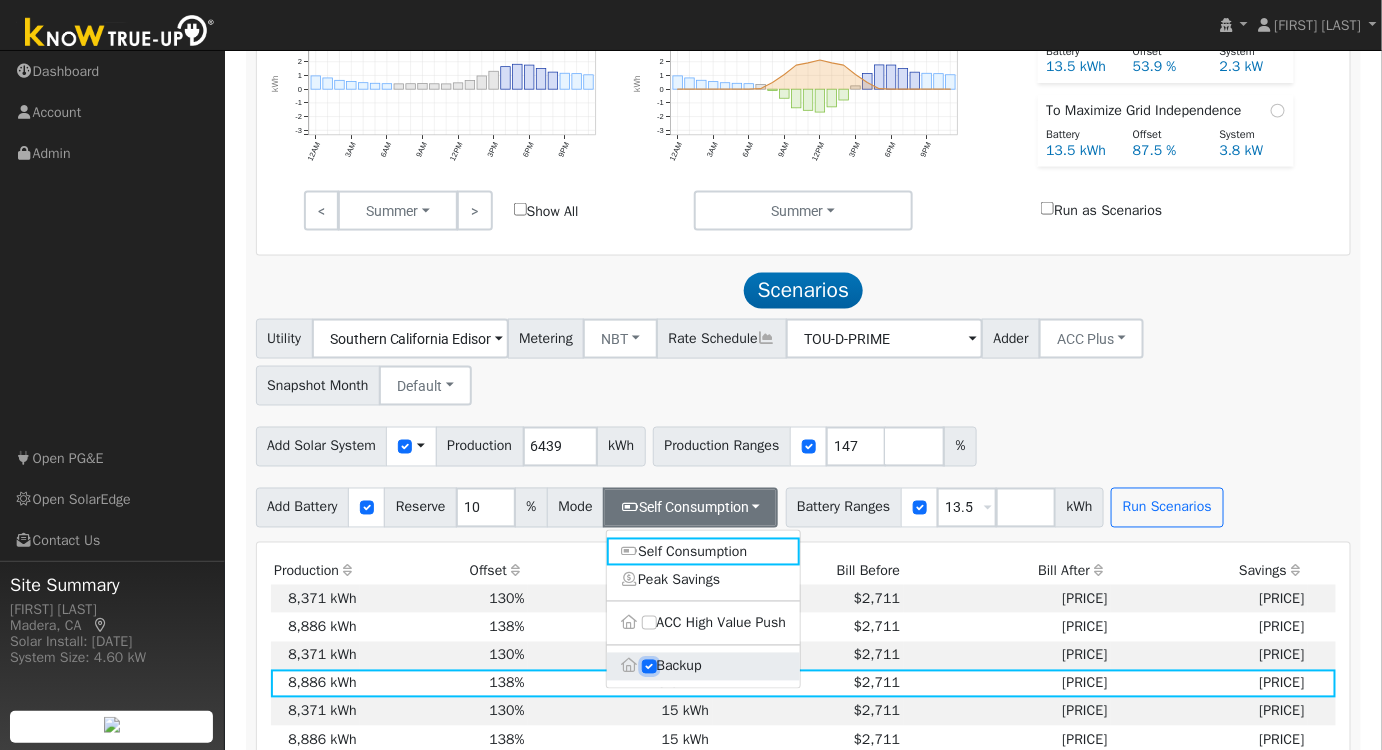 type on "20" 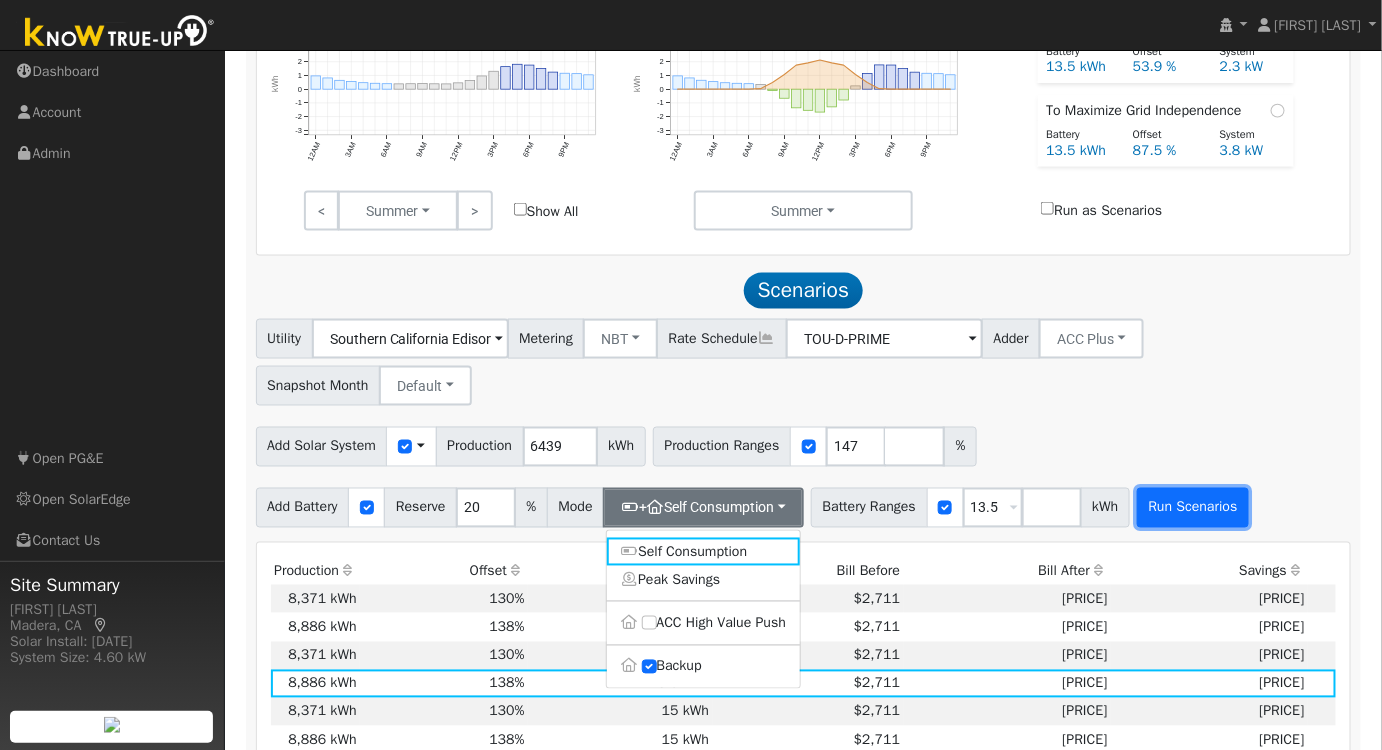 click on "Run Scenarios" at bounding box center (1193, 508) 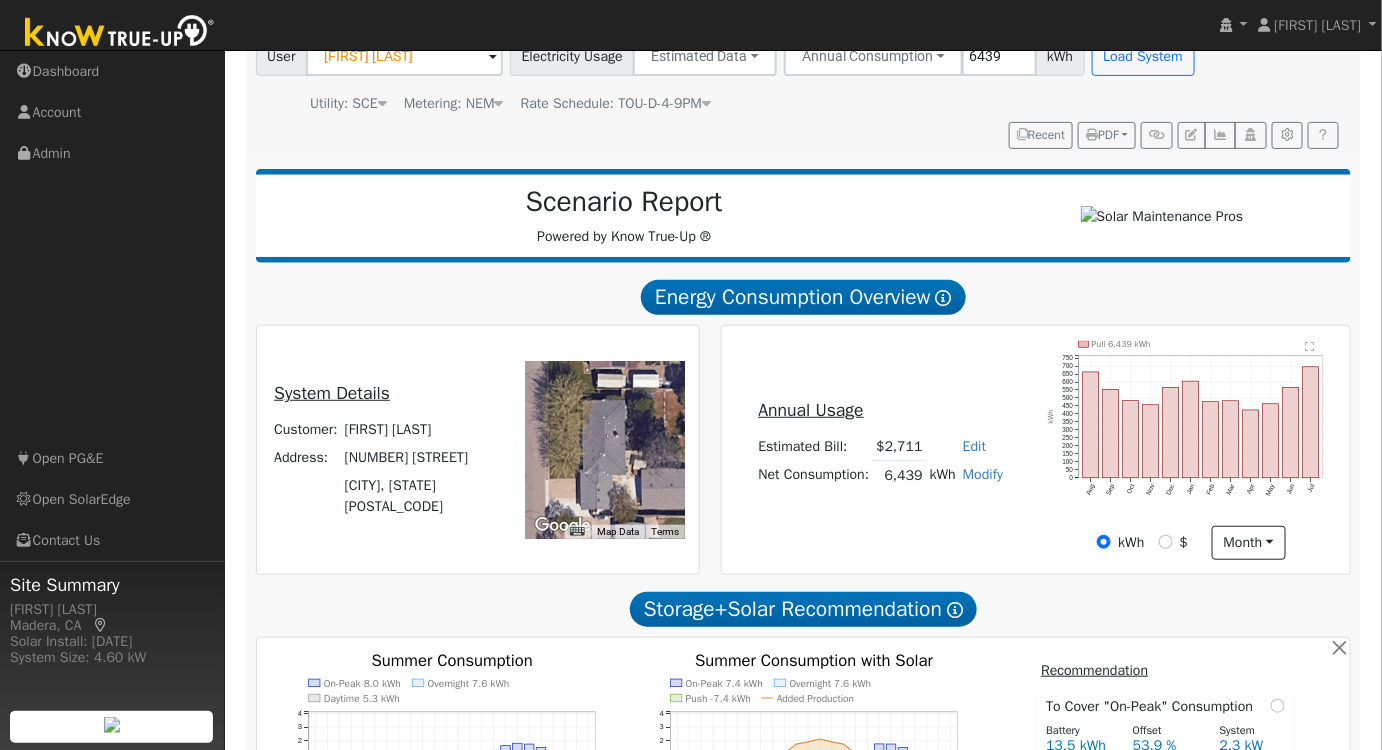 scroll, scrollTop: 0, scrollLeft: 0, axis: both 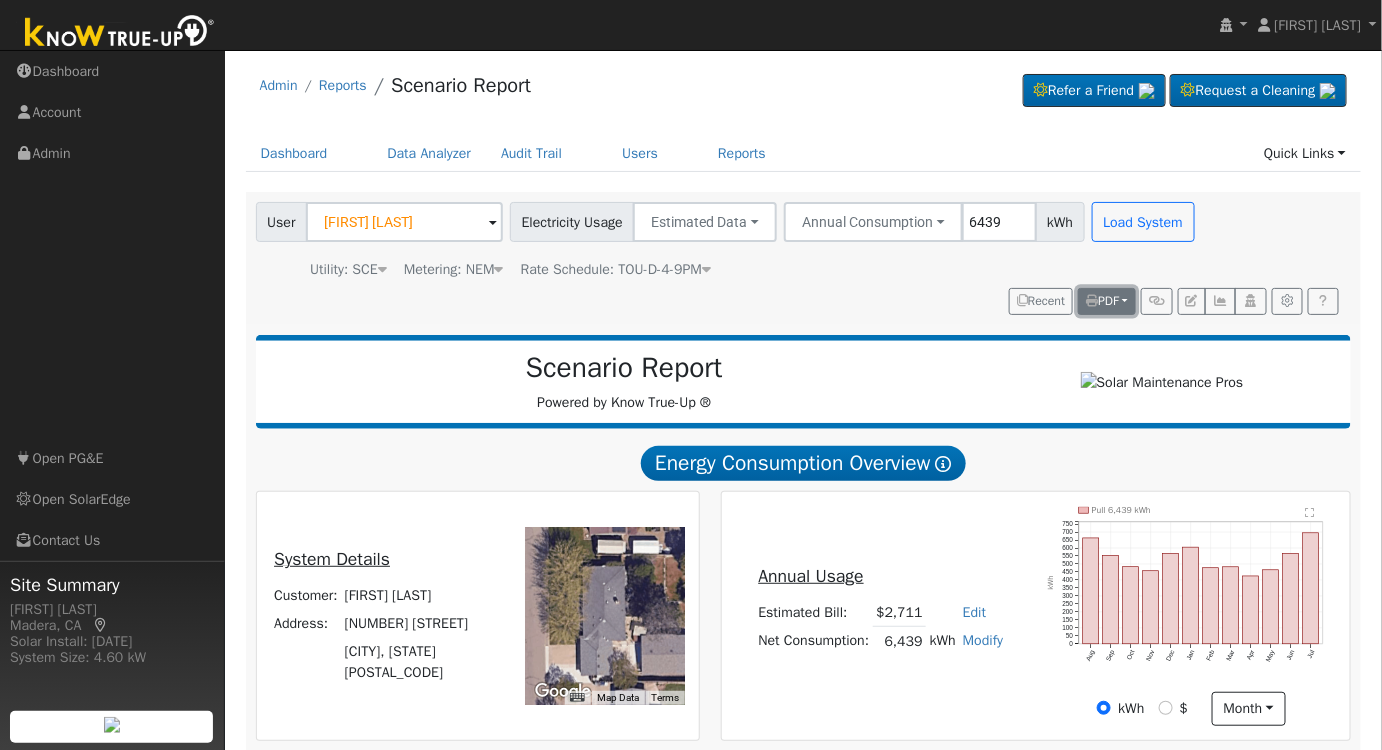 click on "PDF" at bounding box center [1102, 301] 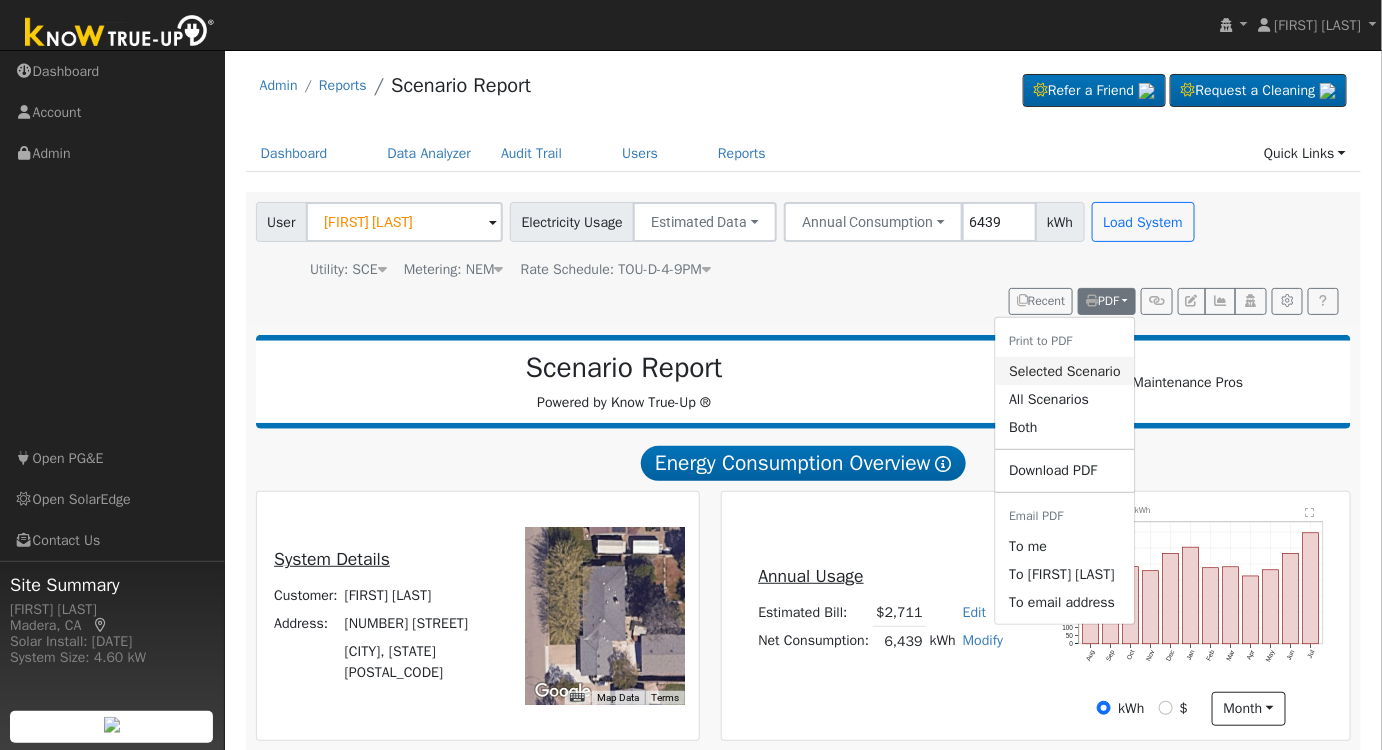 click on "Selected Scenario" at bounding box center (1065, 371) 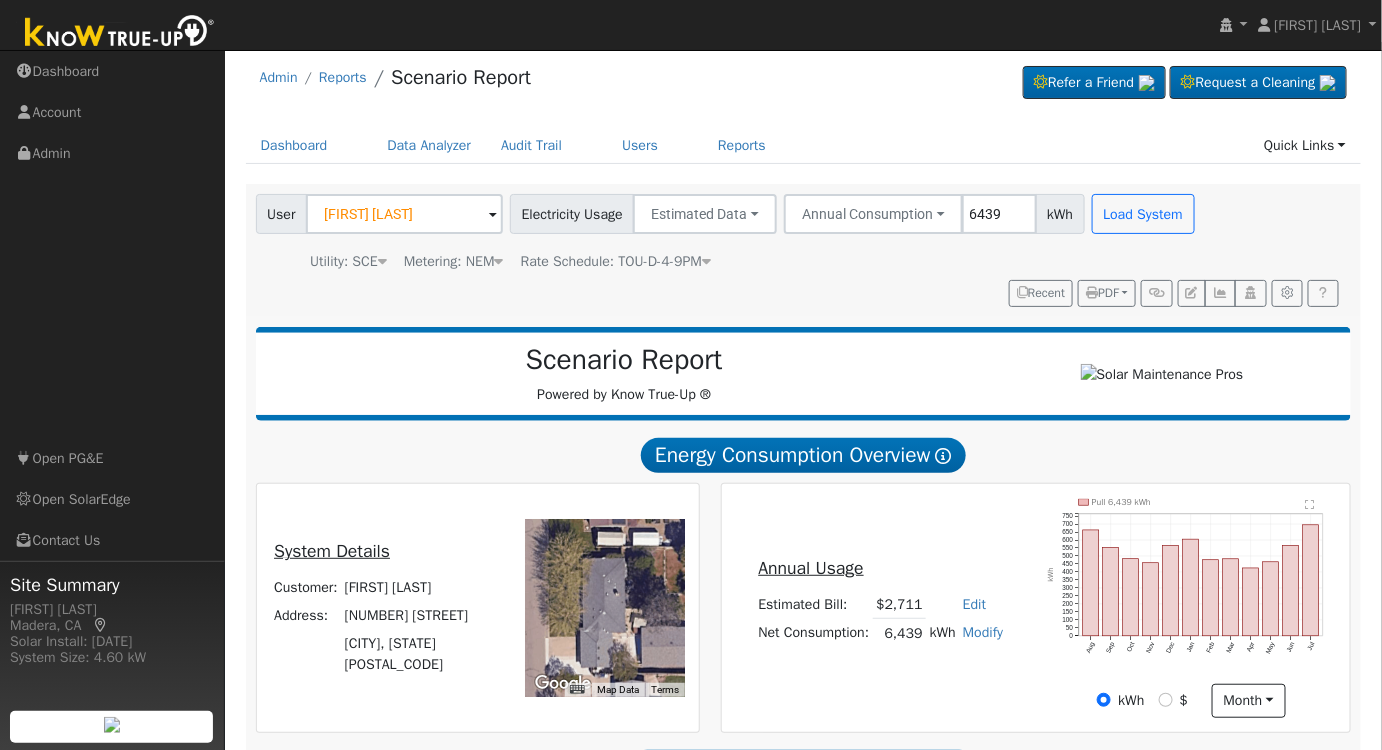scroll, scrollTop: 0, scrollLeft: 0, axis: both 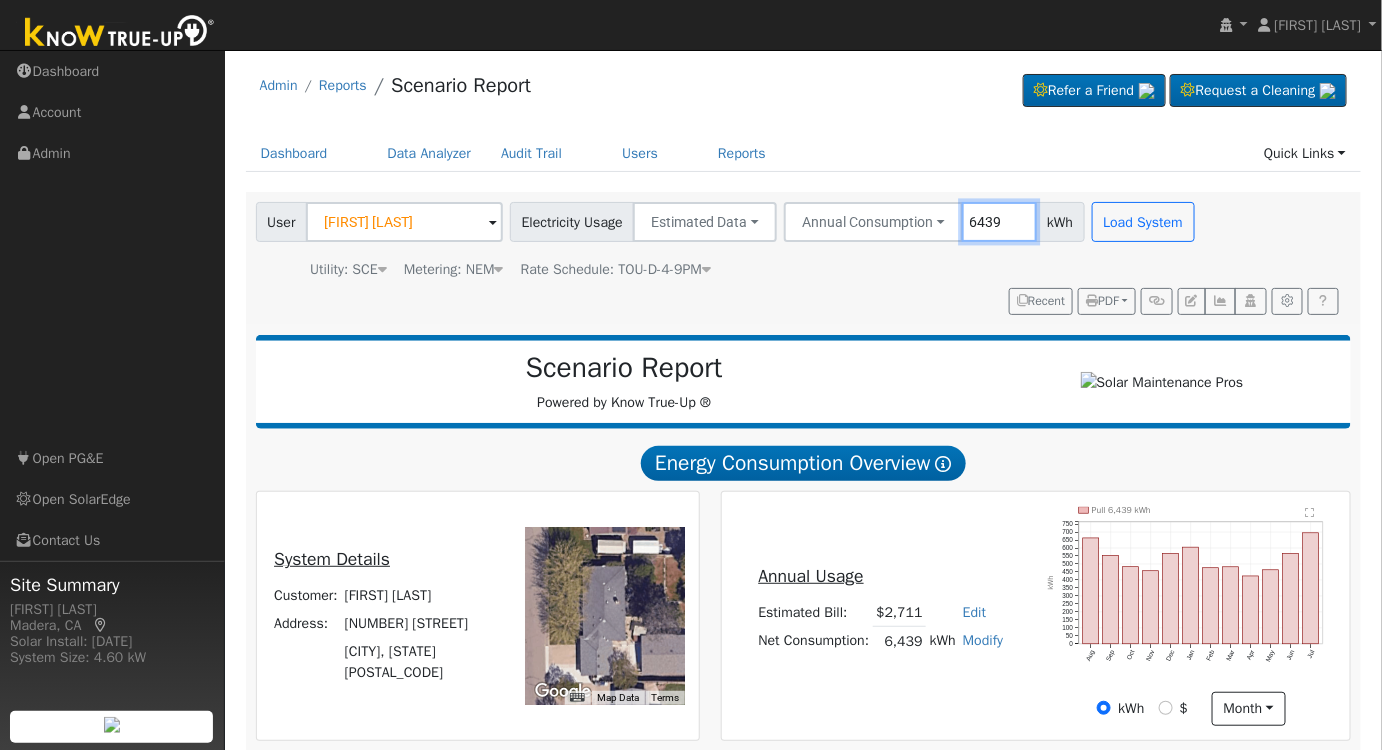 click on "6439" at bounding box center (999, 222) 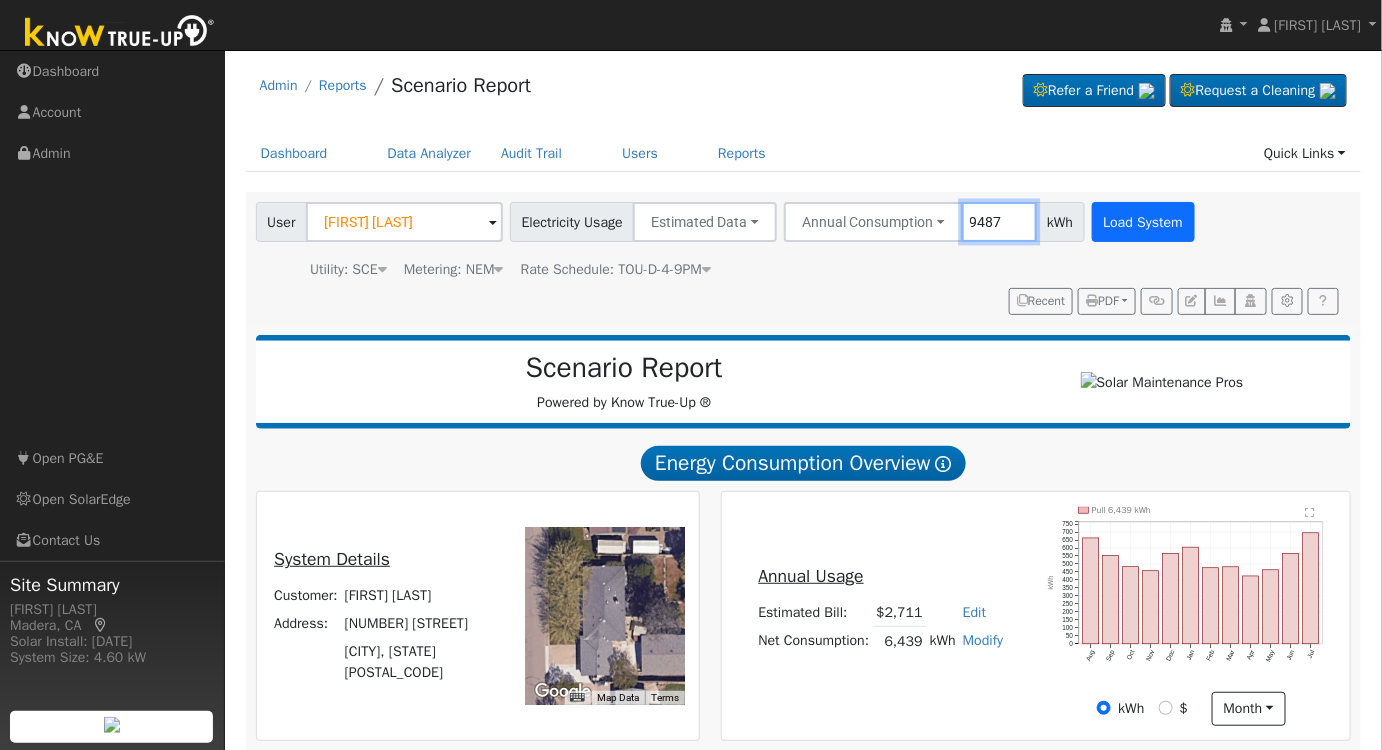 type on "9487" 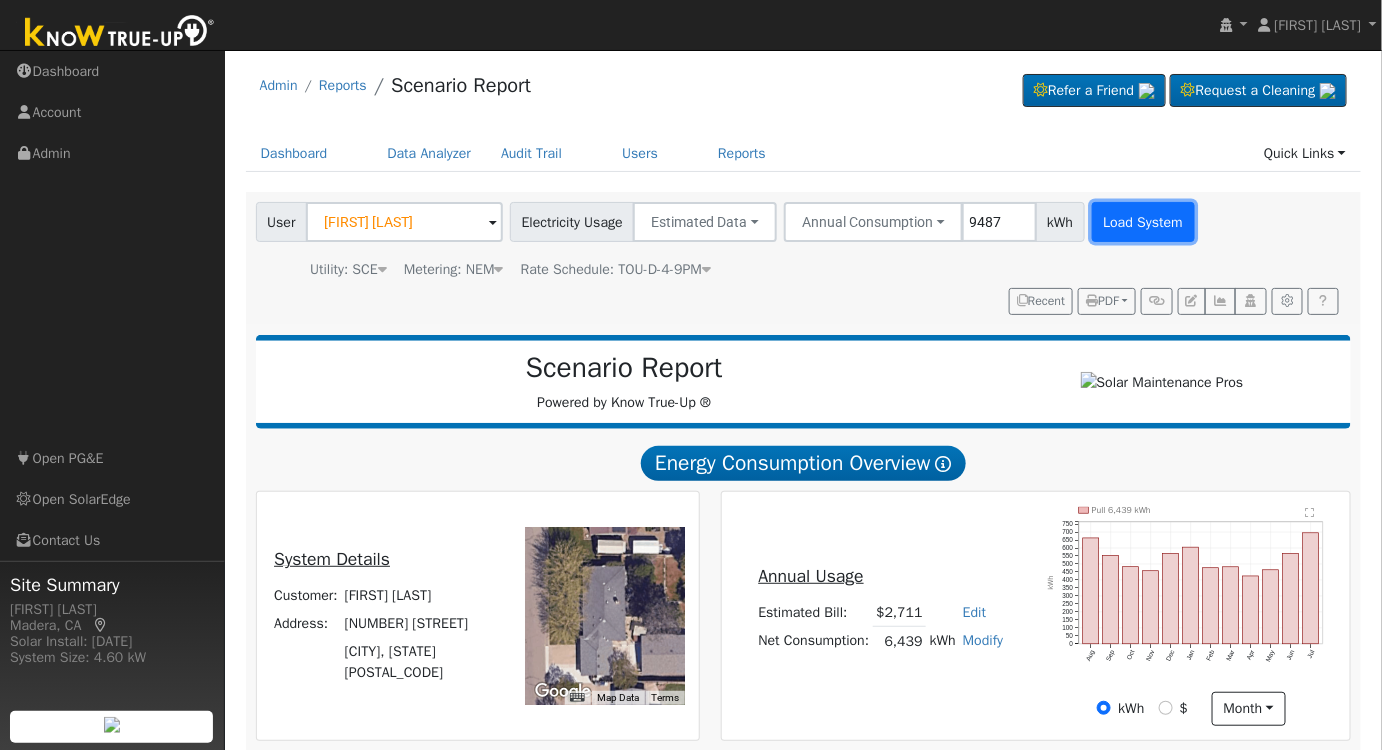 click on "Load System" at bounding box center [1143, 222] 